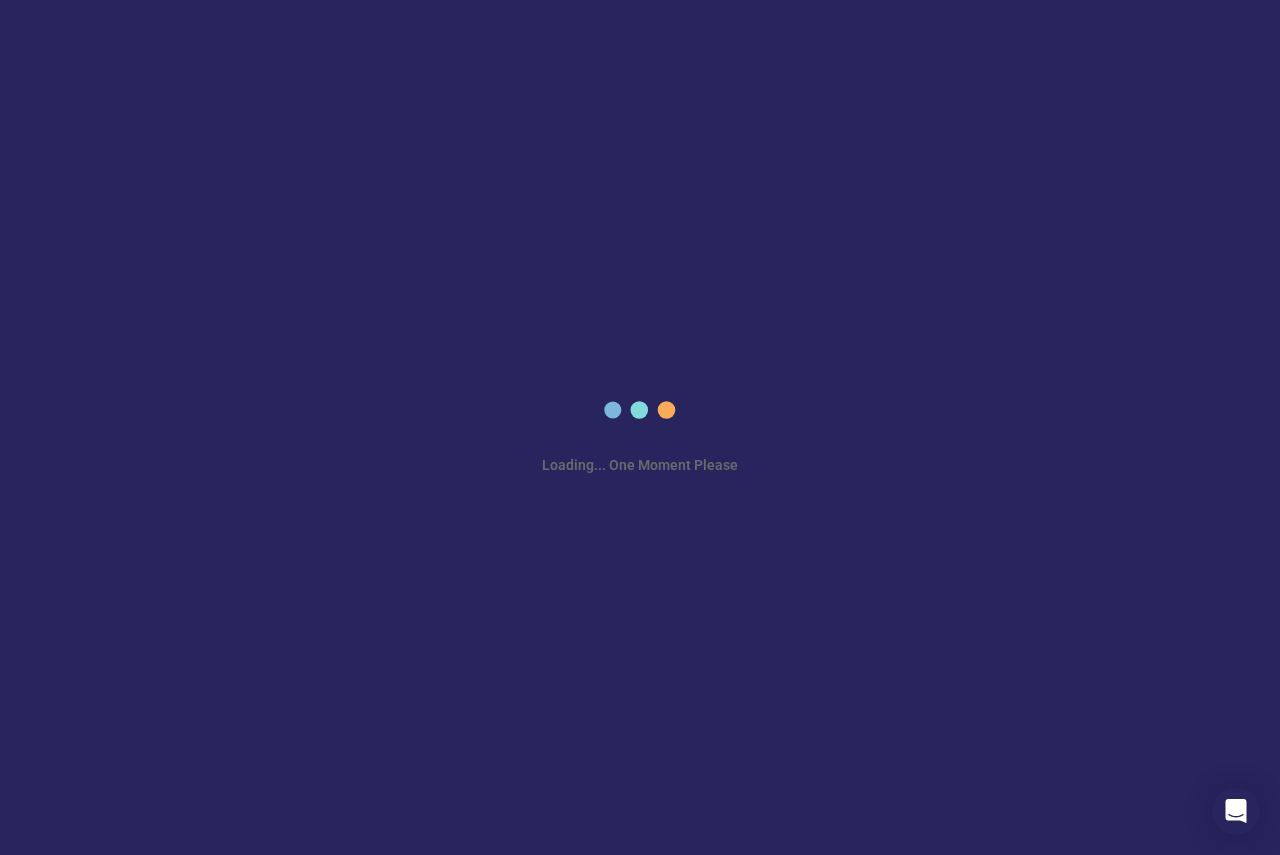 scroll, scrollTop: 0, scrollLeft: 0, axis: both 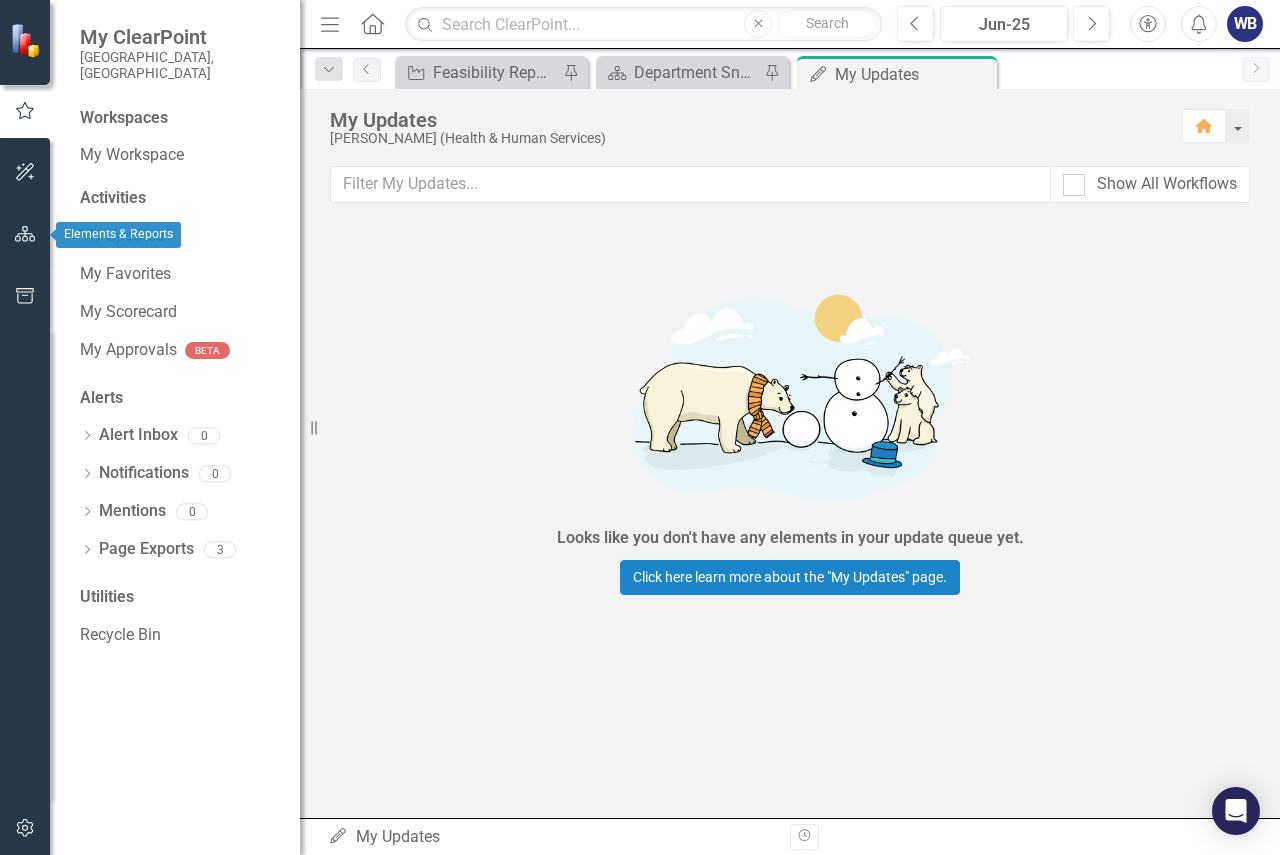 click 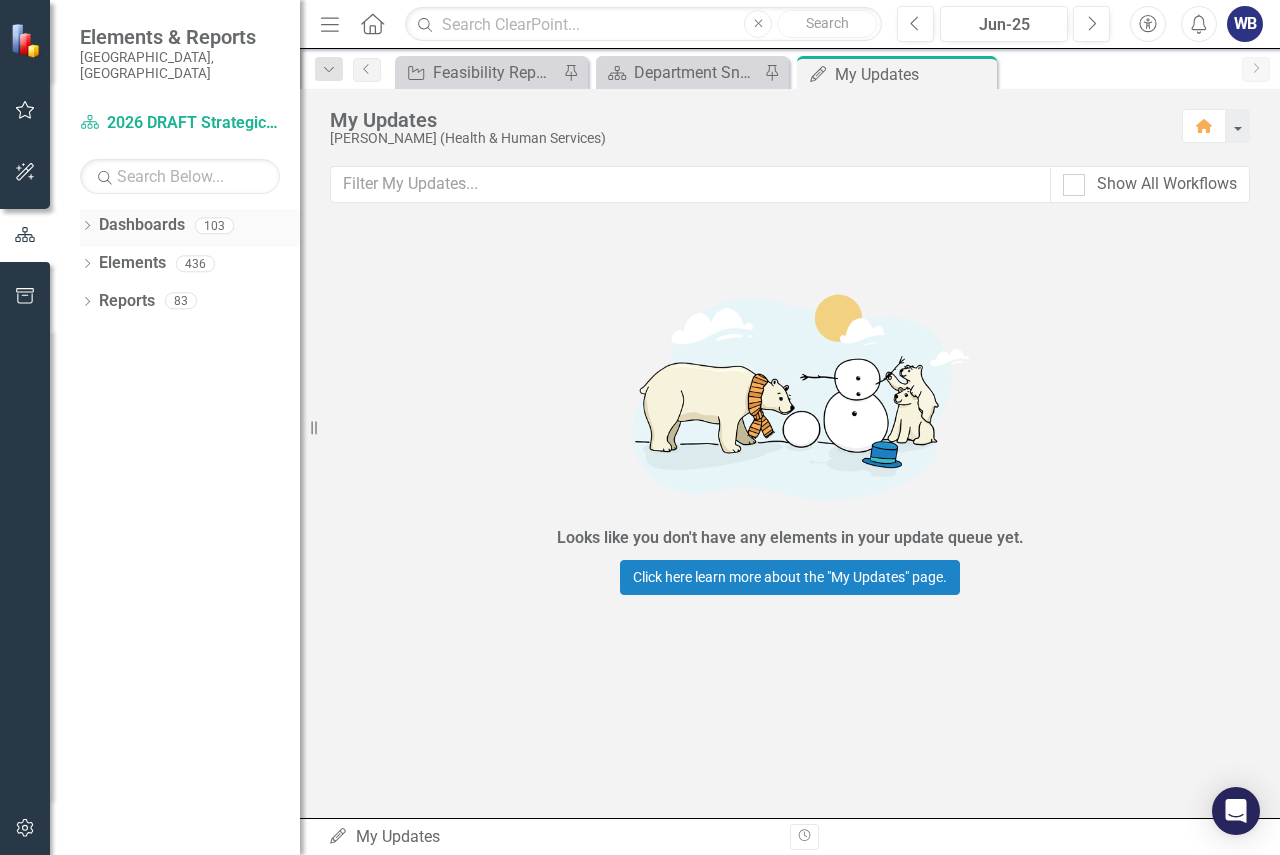 click on "Dropdown" 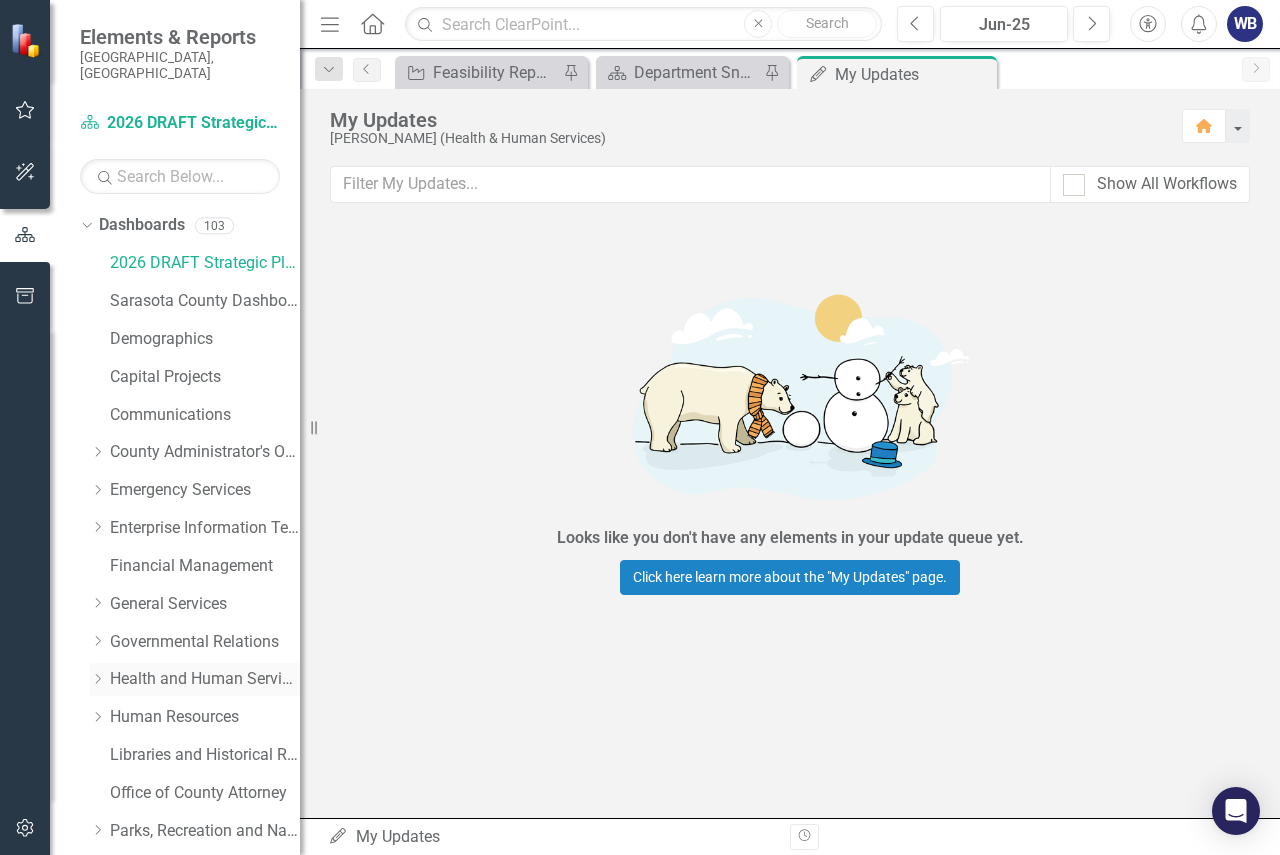 click on "Dropdown" 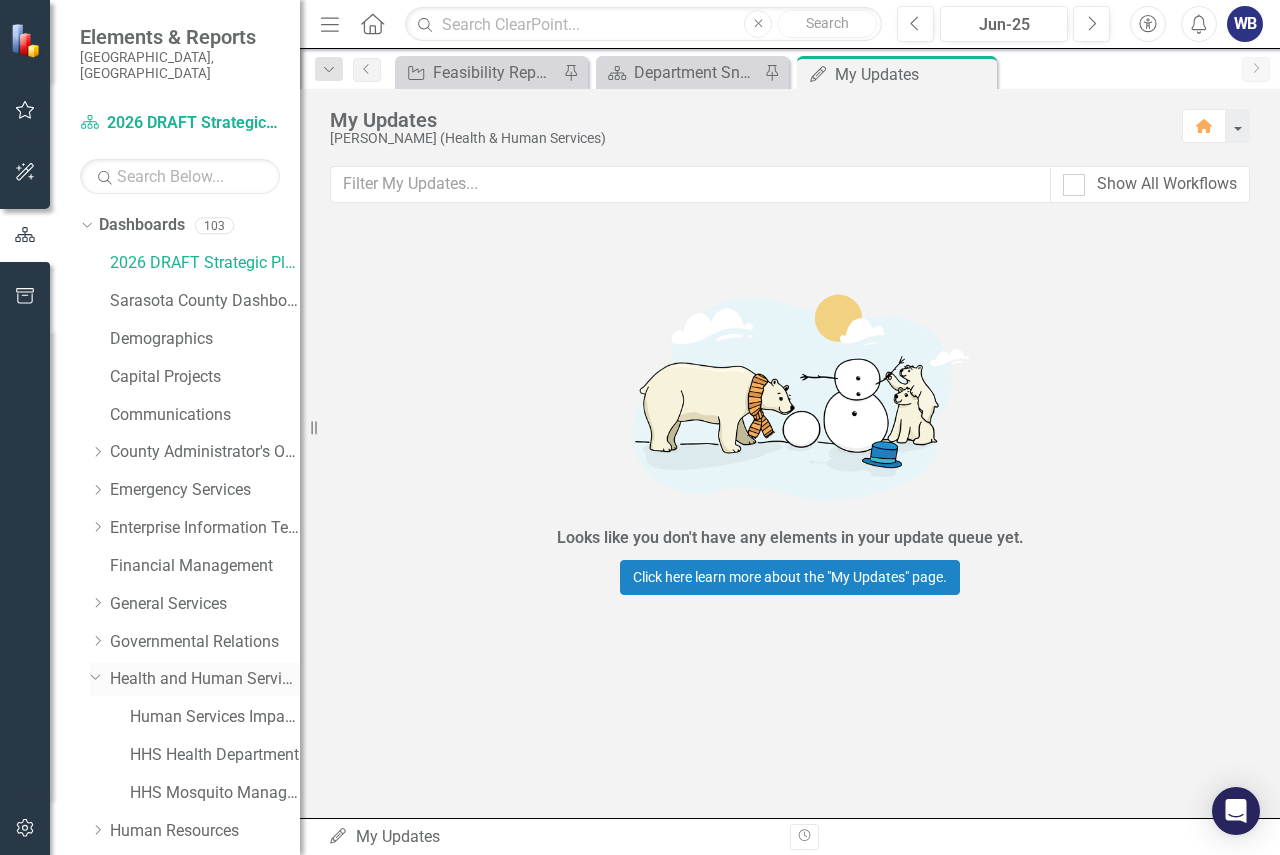 click on "Health and Human Services" at bounding box center [205, 679] 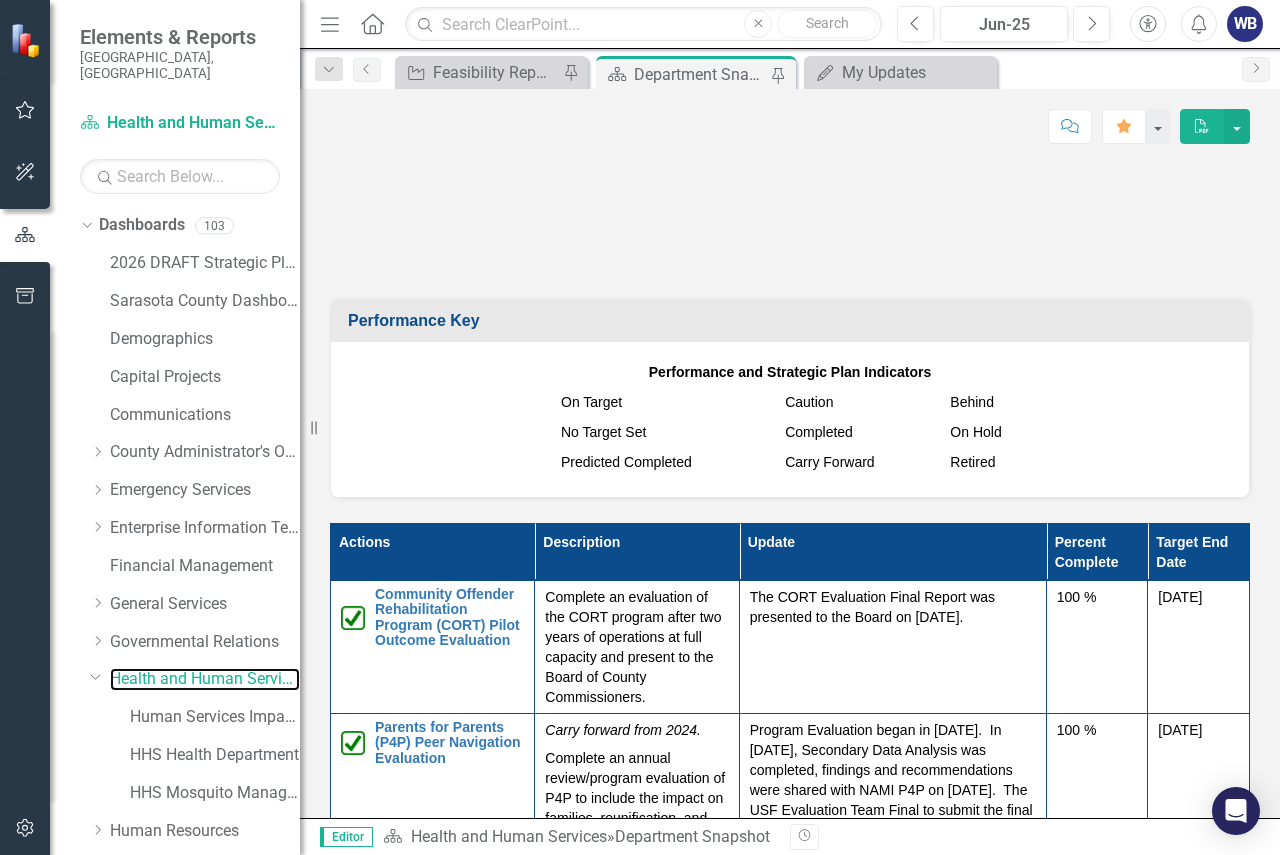 scroll, scrollTop: 2400, scrollLeft: 0, axis: vertical 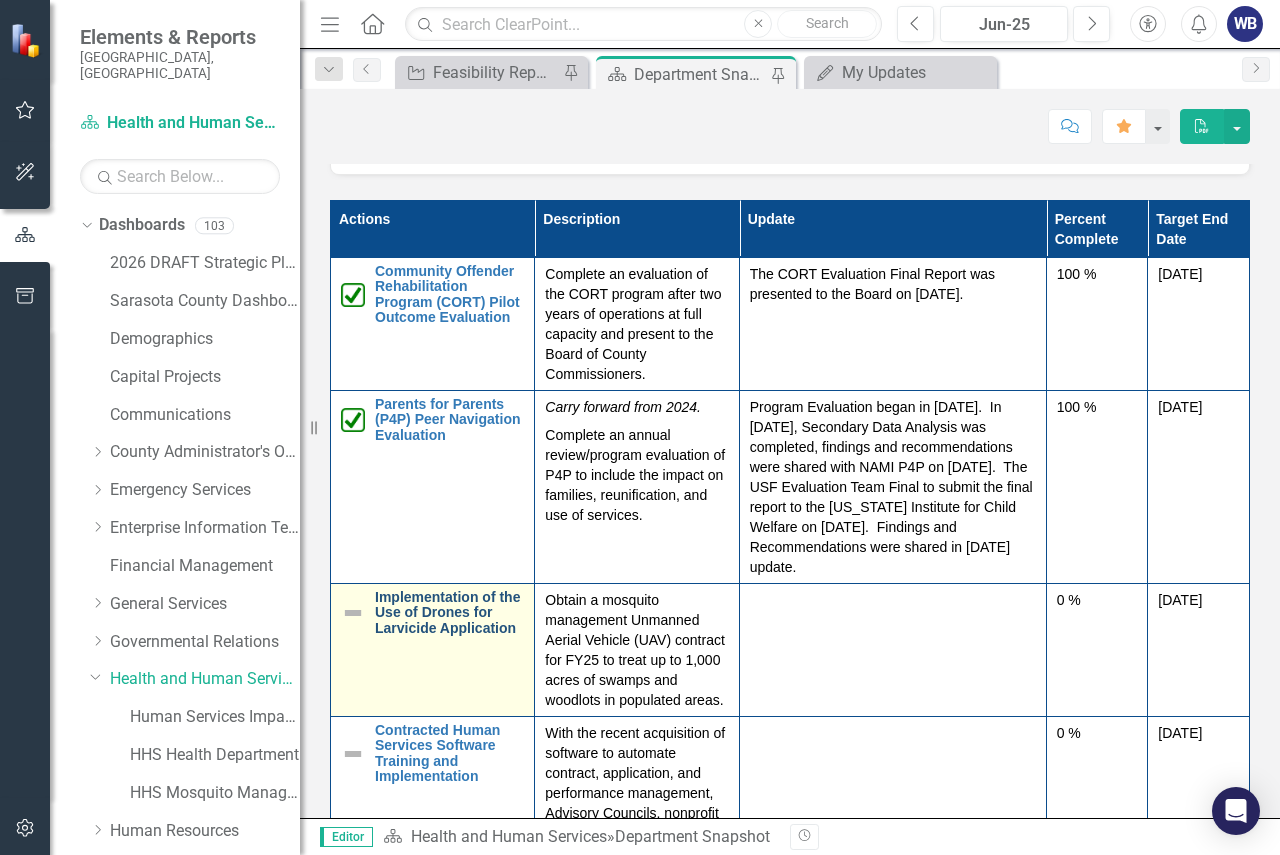 click on "Implementation of the Use of Drones for Larvicide Application" at bounding box center [449, 613] 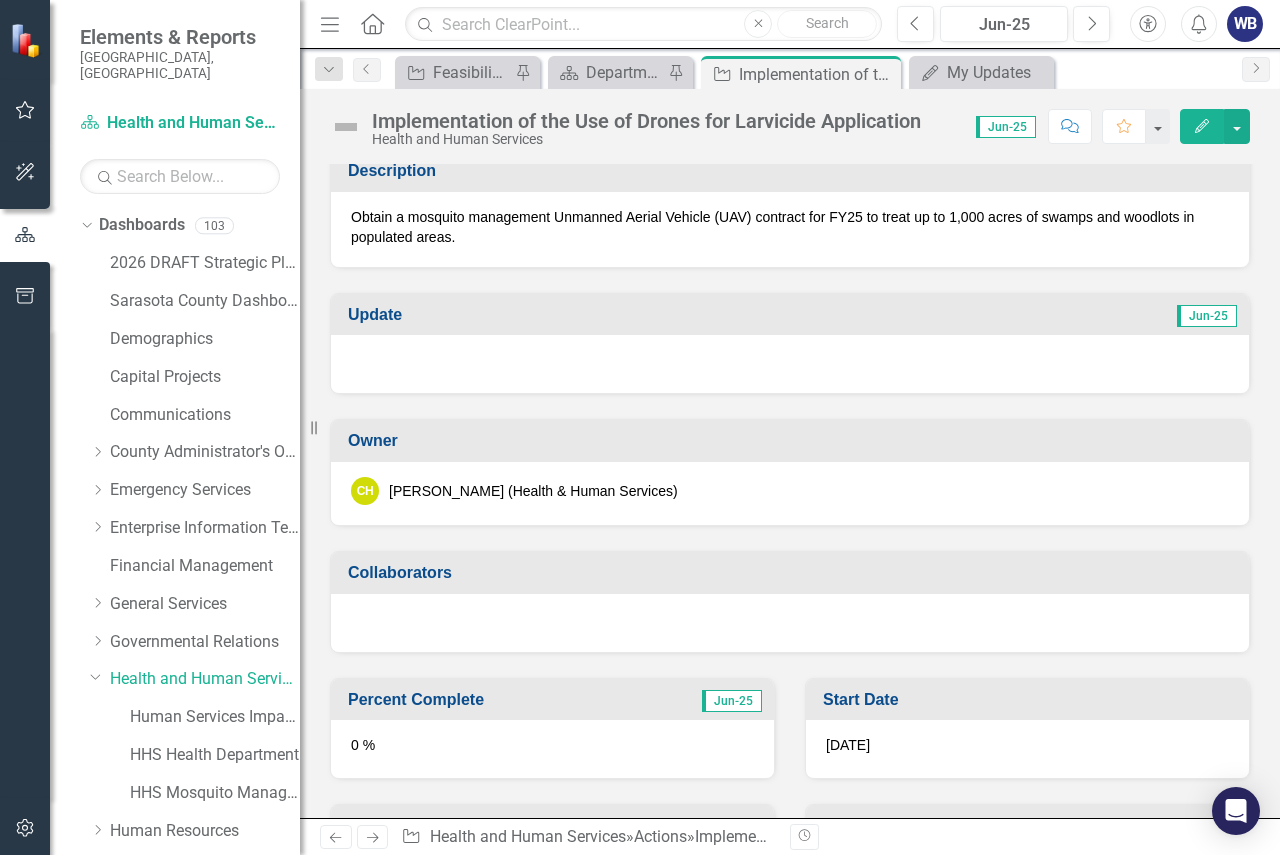 scroll, scrollTop: 300, scrollLeft: 0, axis: vertical 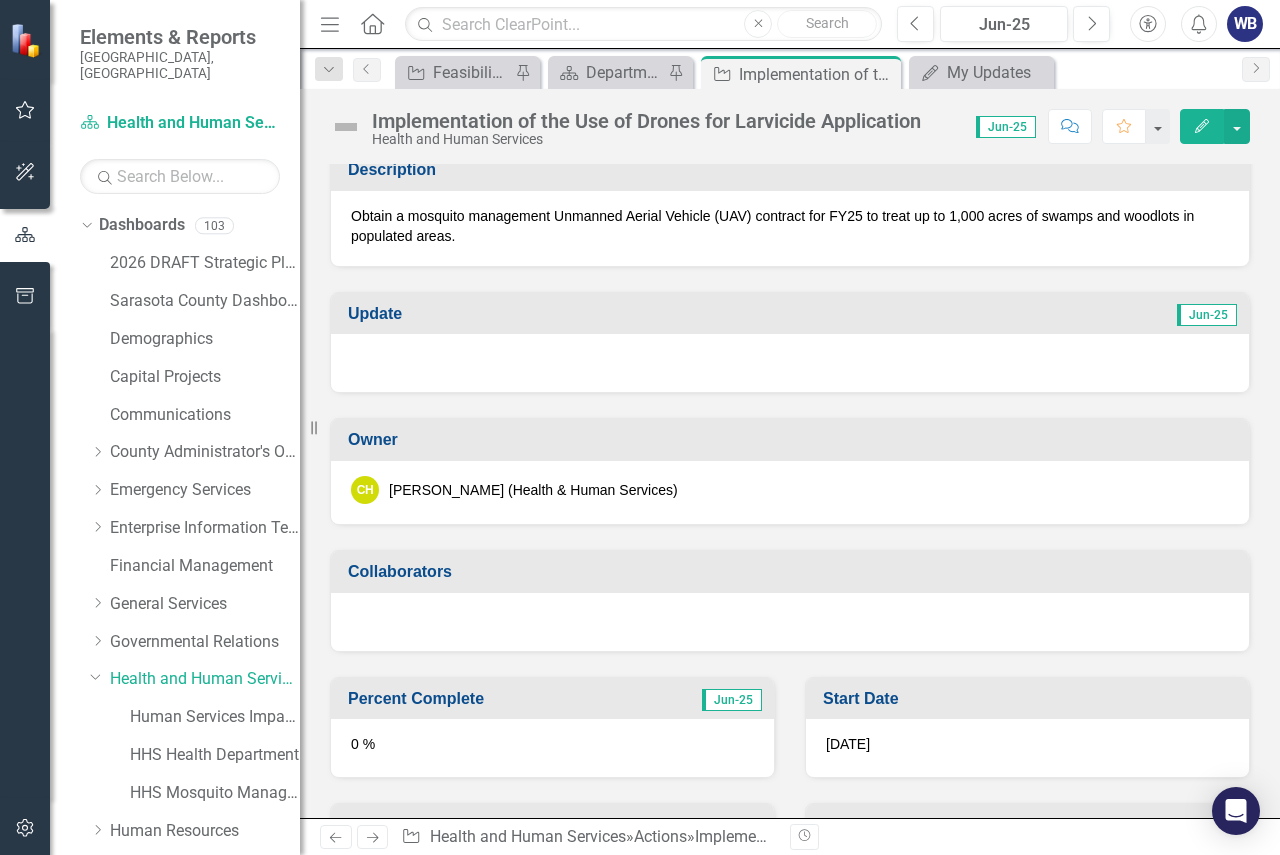 click at bounding box center [790, 363] 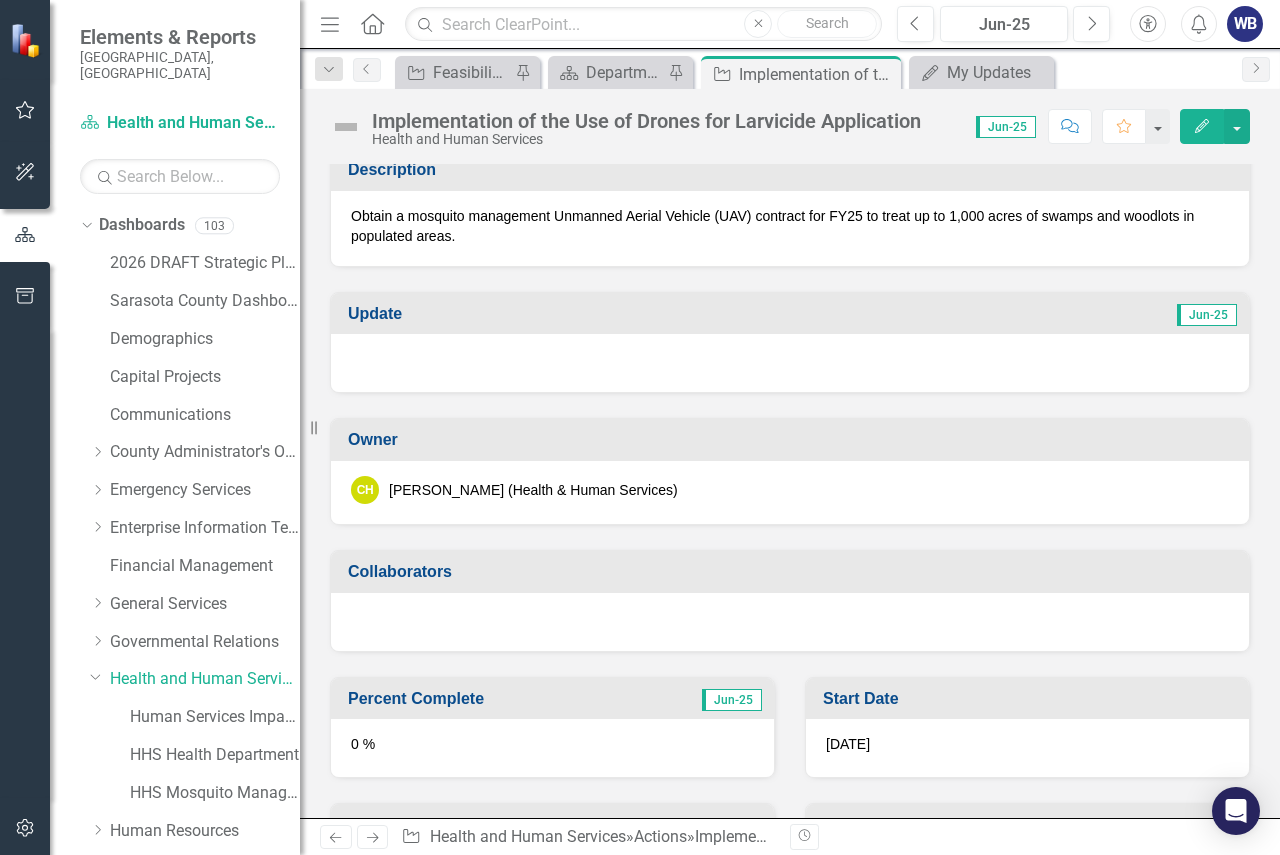 click on "Update" at bounding box center (556, 314) 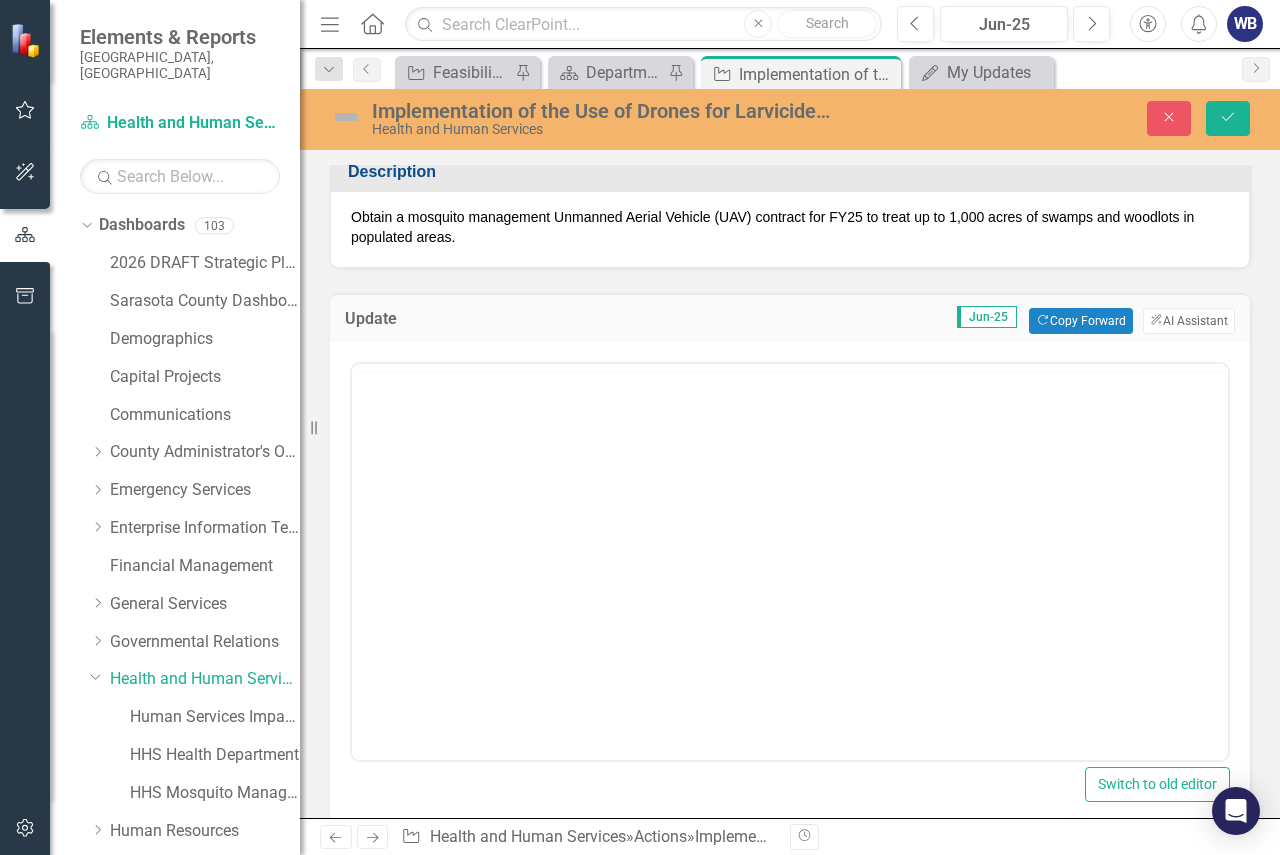 scroll, scrollTop: 0, scrollLeft: 0, axis: both 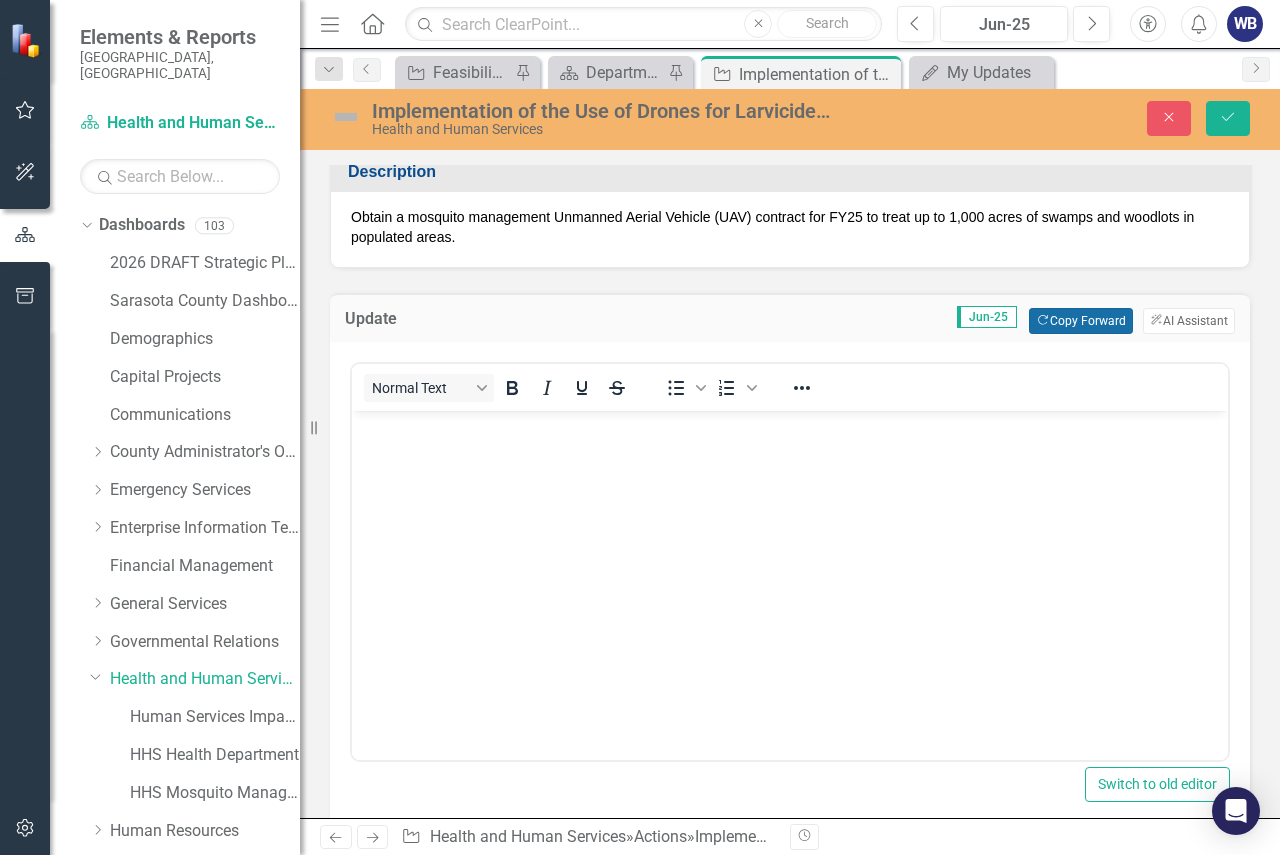 click on "Copy Forward  Copy Forward" at bounding box center (1080, 321) 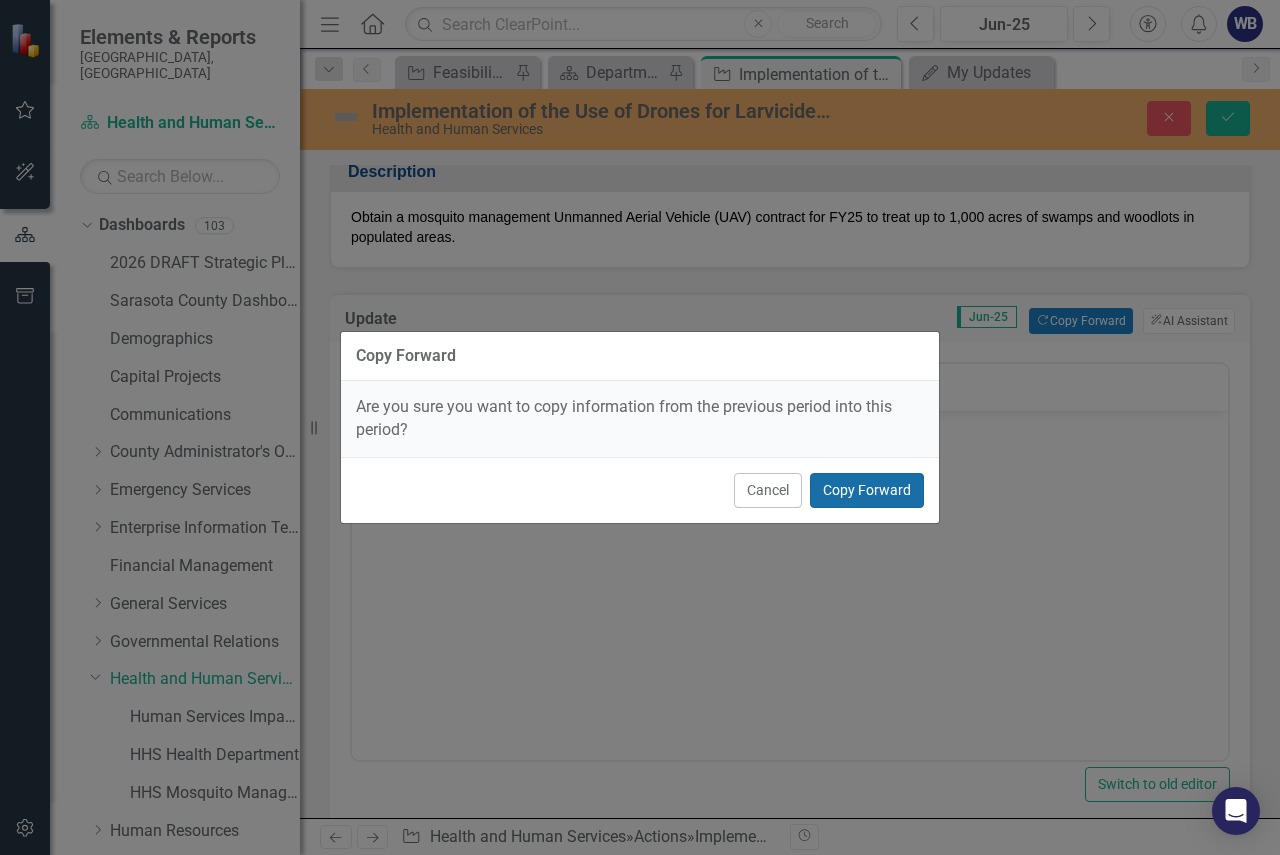 click on "Copy Forward" at bounding box center (867, 490) 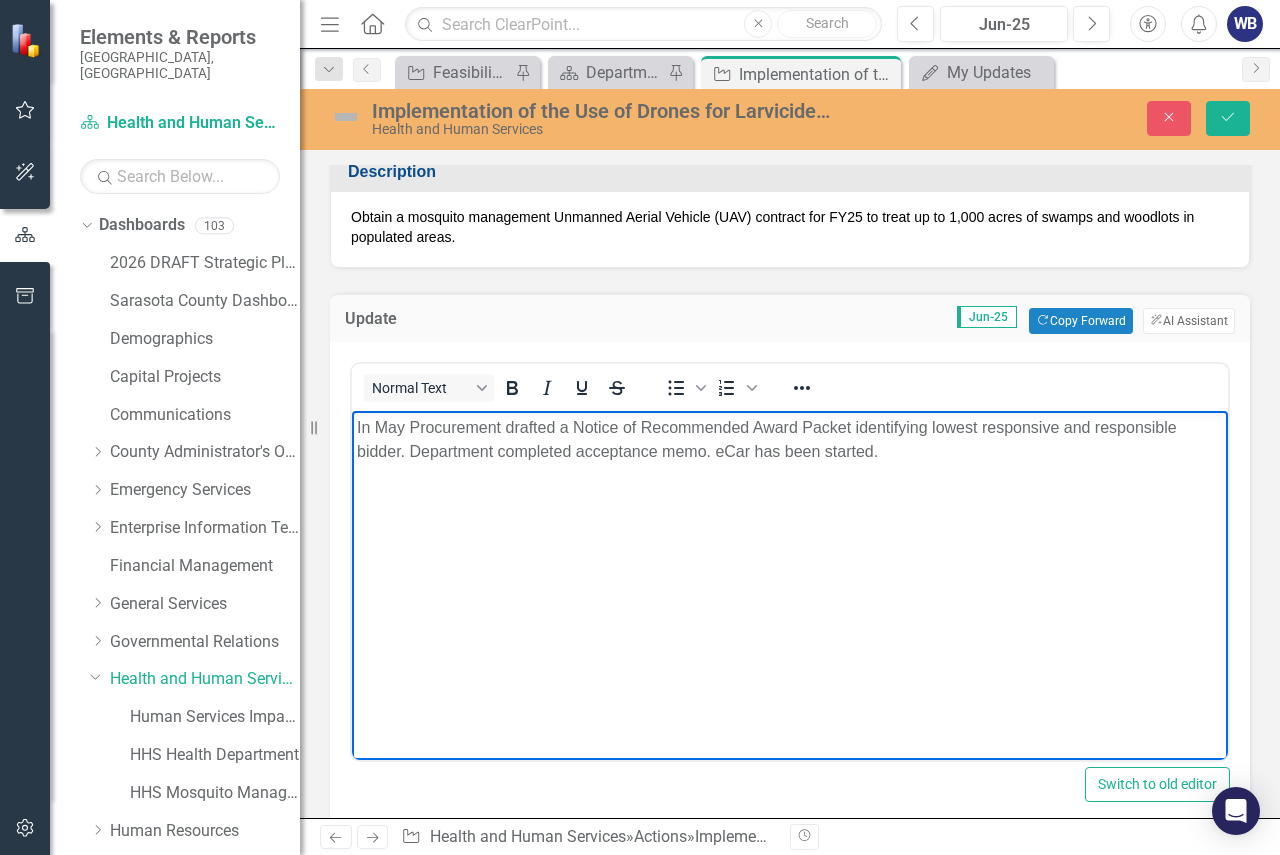 drag, startPoint x: 357, startPoint y: 430, endPoint x: 967, endPoint y: 441, distance: 610.0992 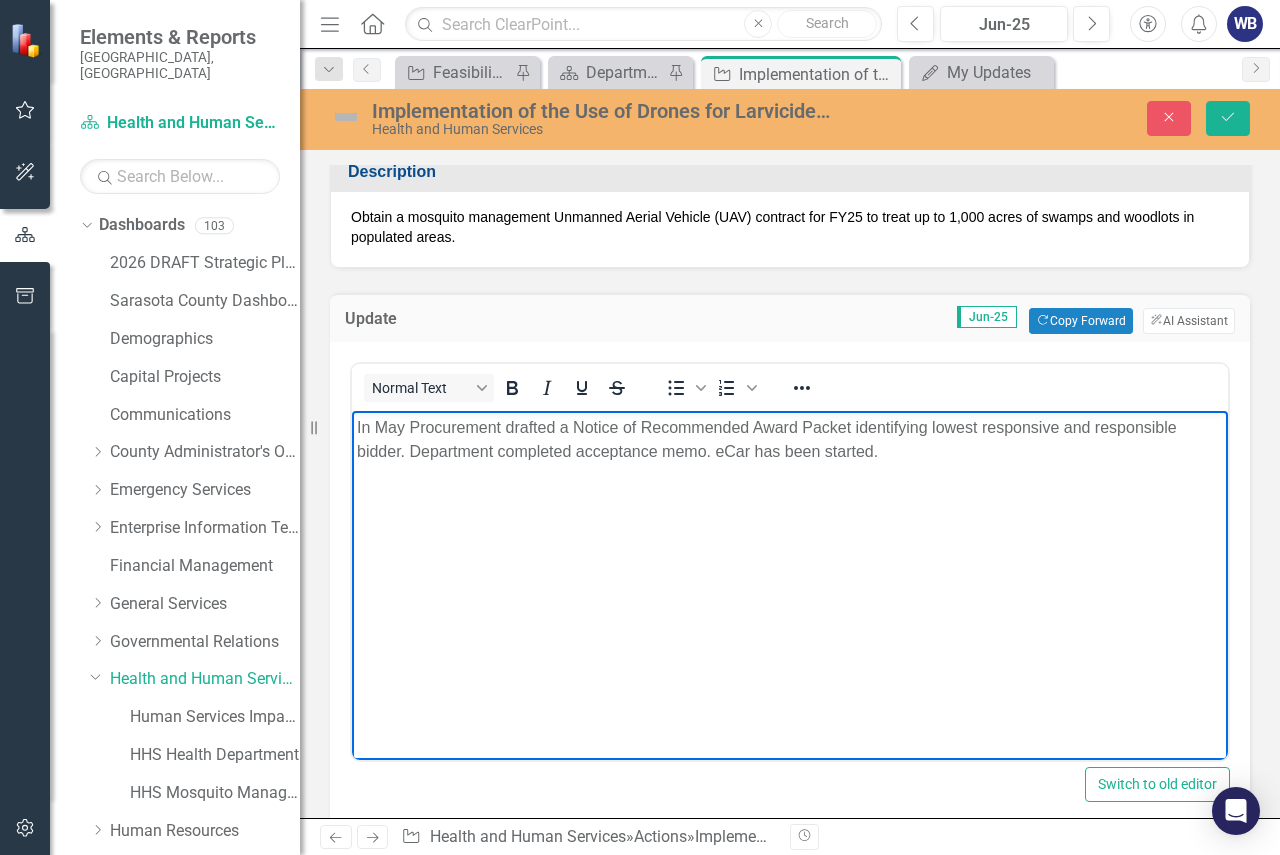 click on "In May Procurement drafted a Notice of Recommended Award Packet identifying lowest responsive and responsible bidder. Department completed acceptance memo. eCar has been started." at bounding box center [790, 440] 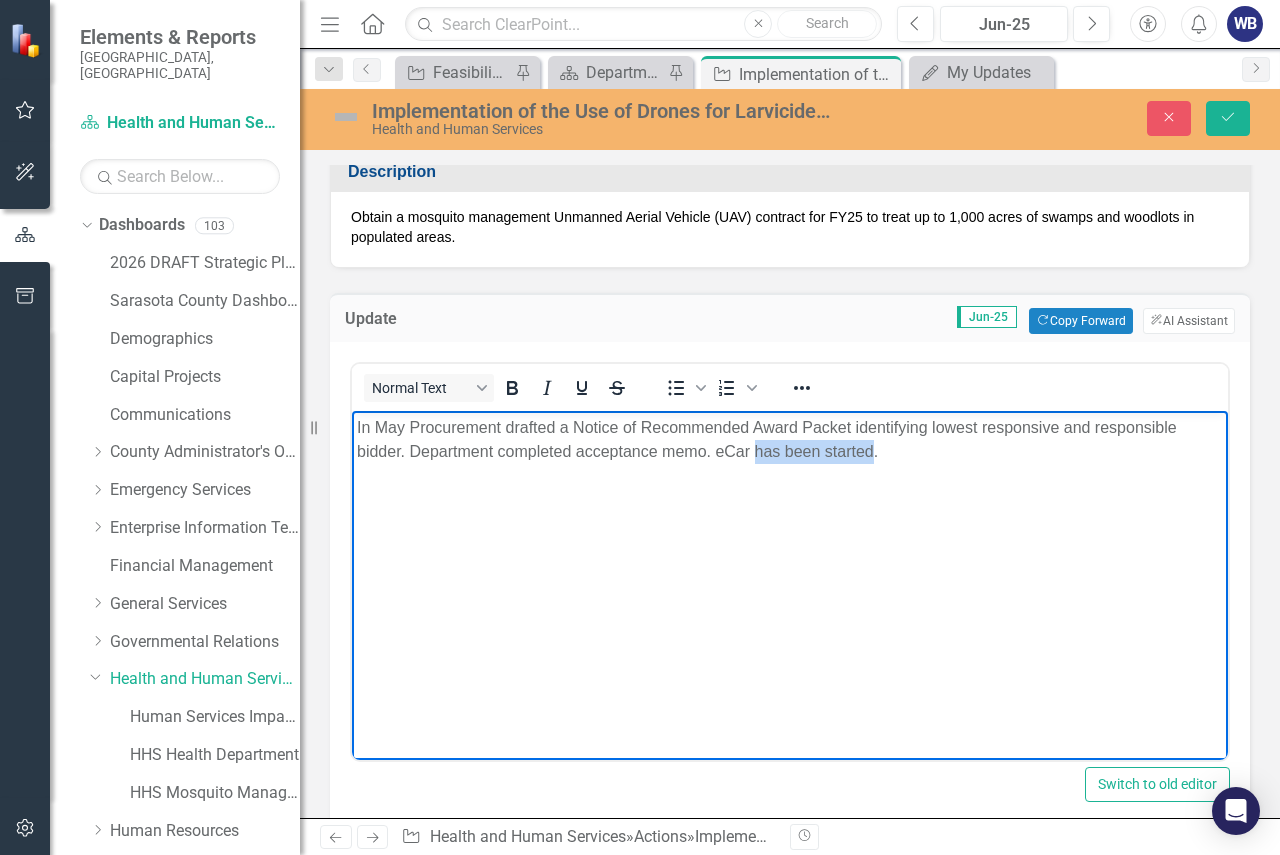 drag, startPoint x: 757, startPoint y: 451, endPoint x: 875, endPoint y: 451, distance: 118 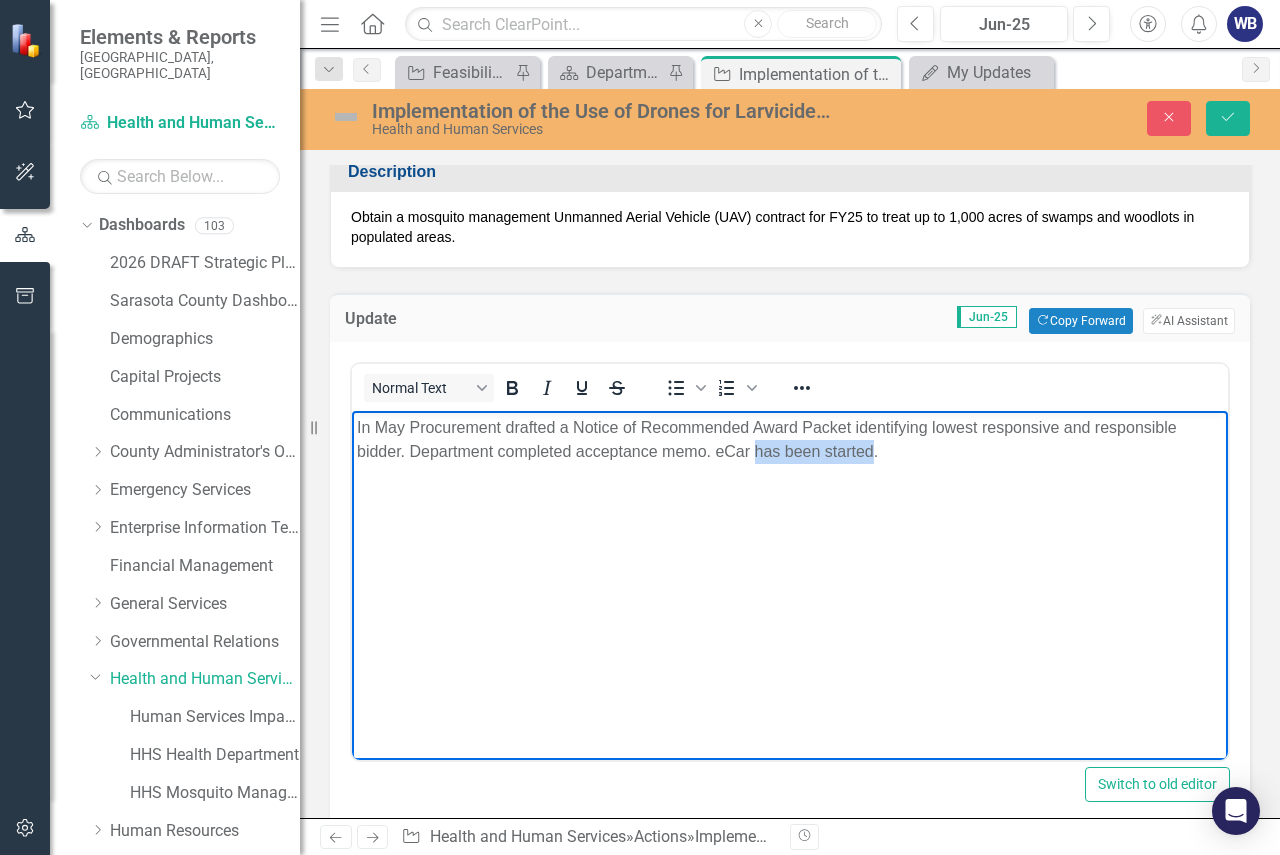 click on "In May Procurement drafted a Notice of Recommended Award Packet identifying lowest responsive and responsible bidder. Department completed acceptance memo. eCar has been started." at bounding box center [790, 440] 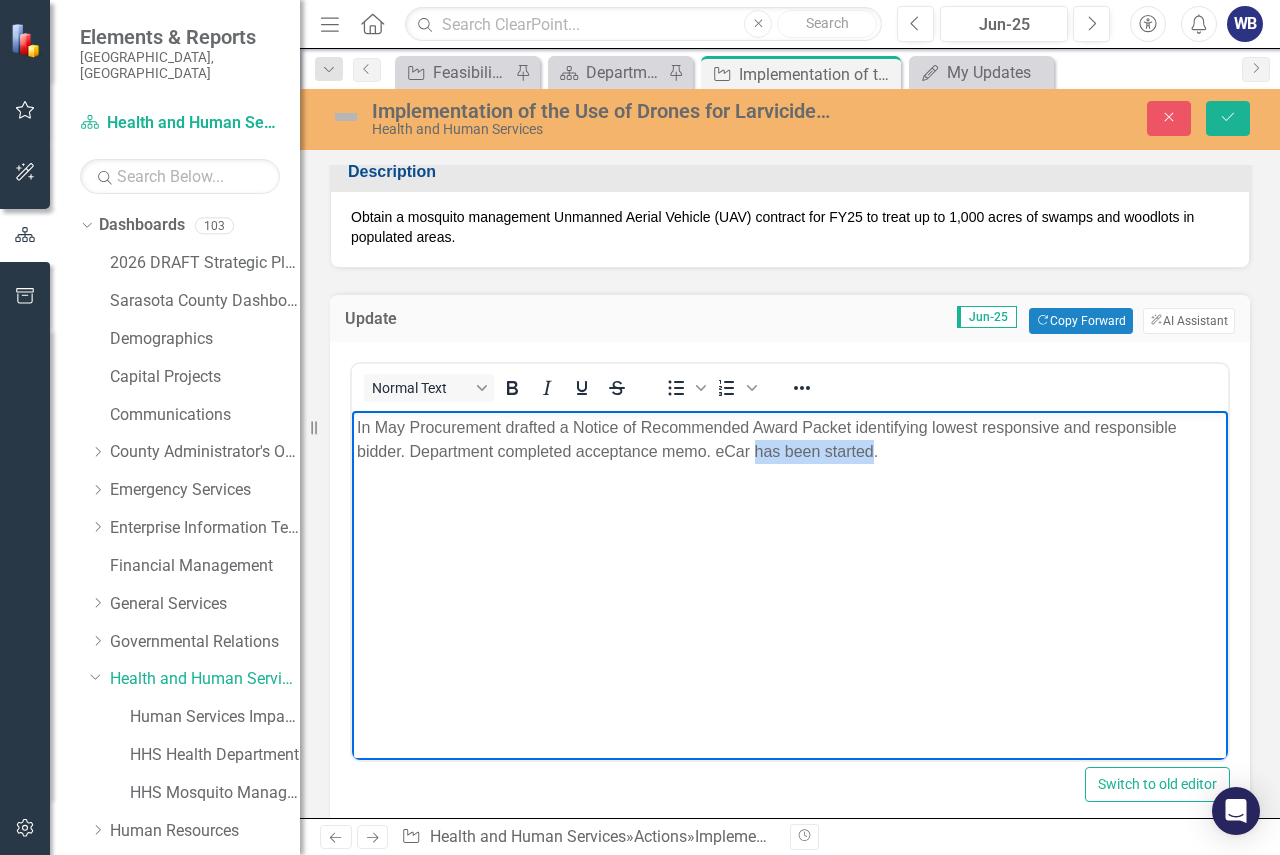 type 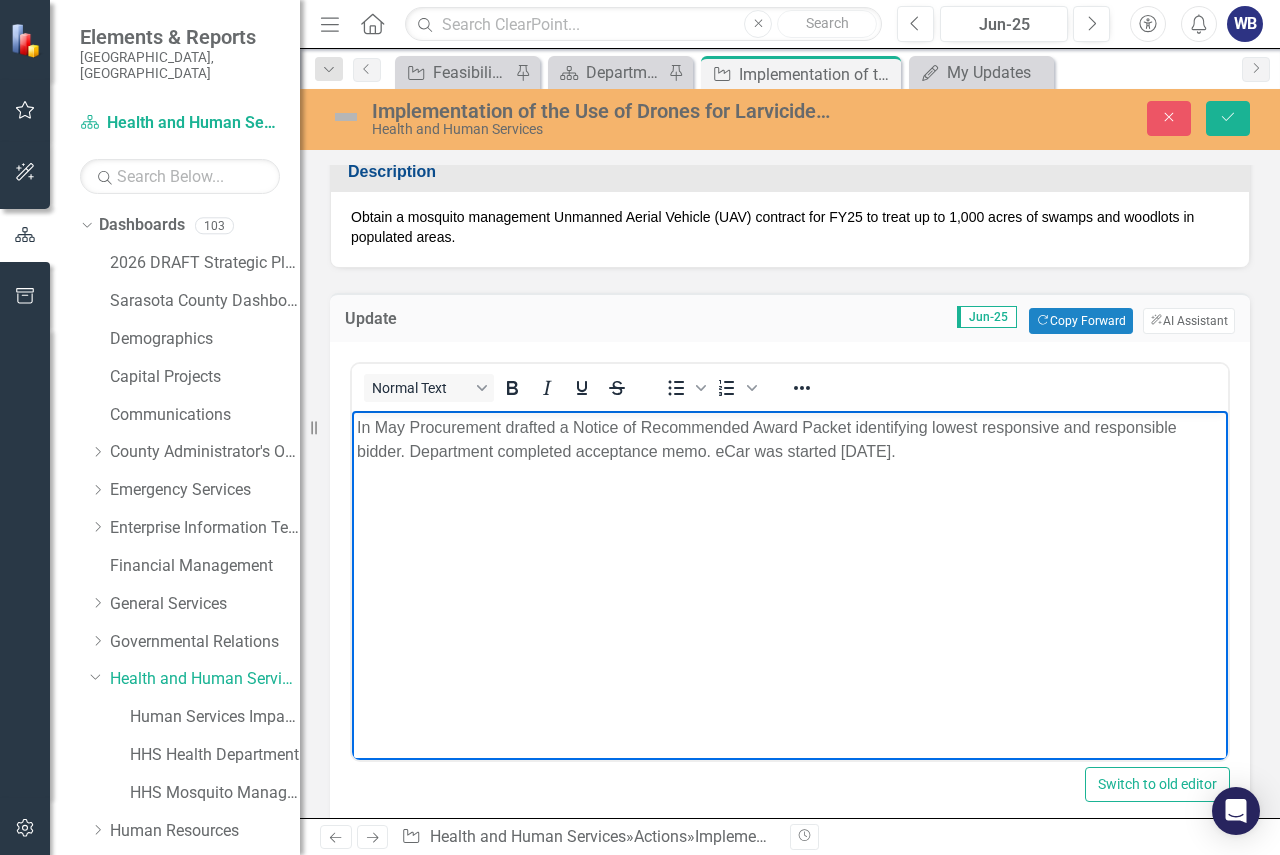 click on "In May Procurement drafted a Notice of Recommended Award Packet identifying lowest responsive and responsible bidder. Department completed acceptance memo. eCar was started [DATE]." at bounding box center [790, 440] 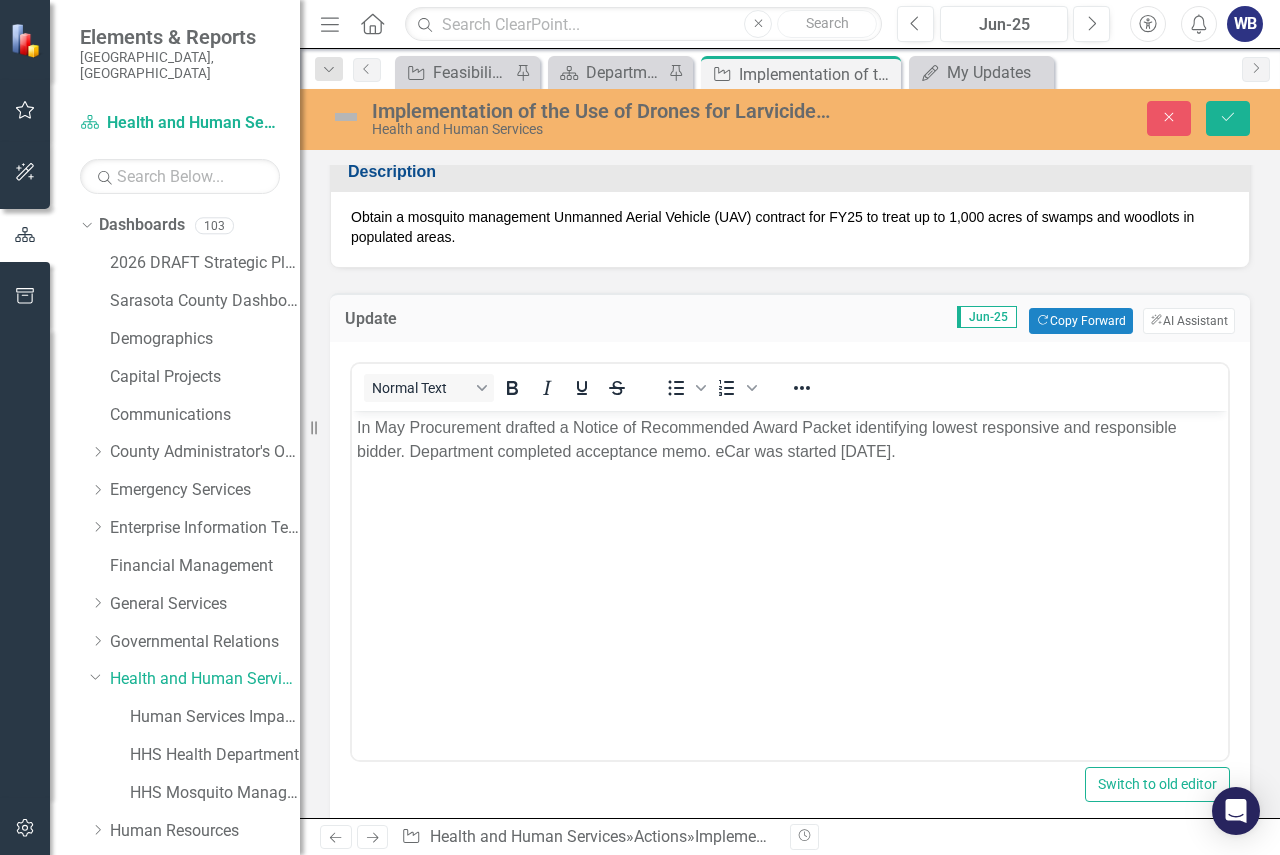 click at bounding box center (346, 117) 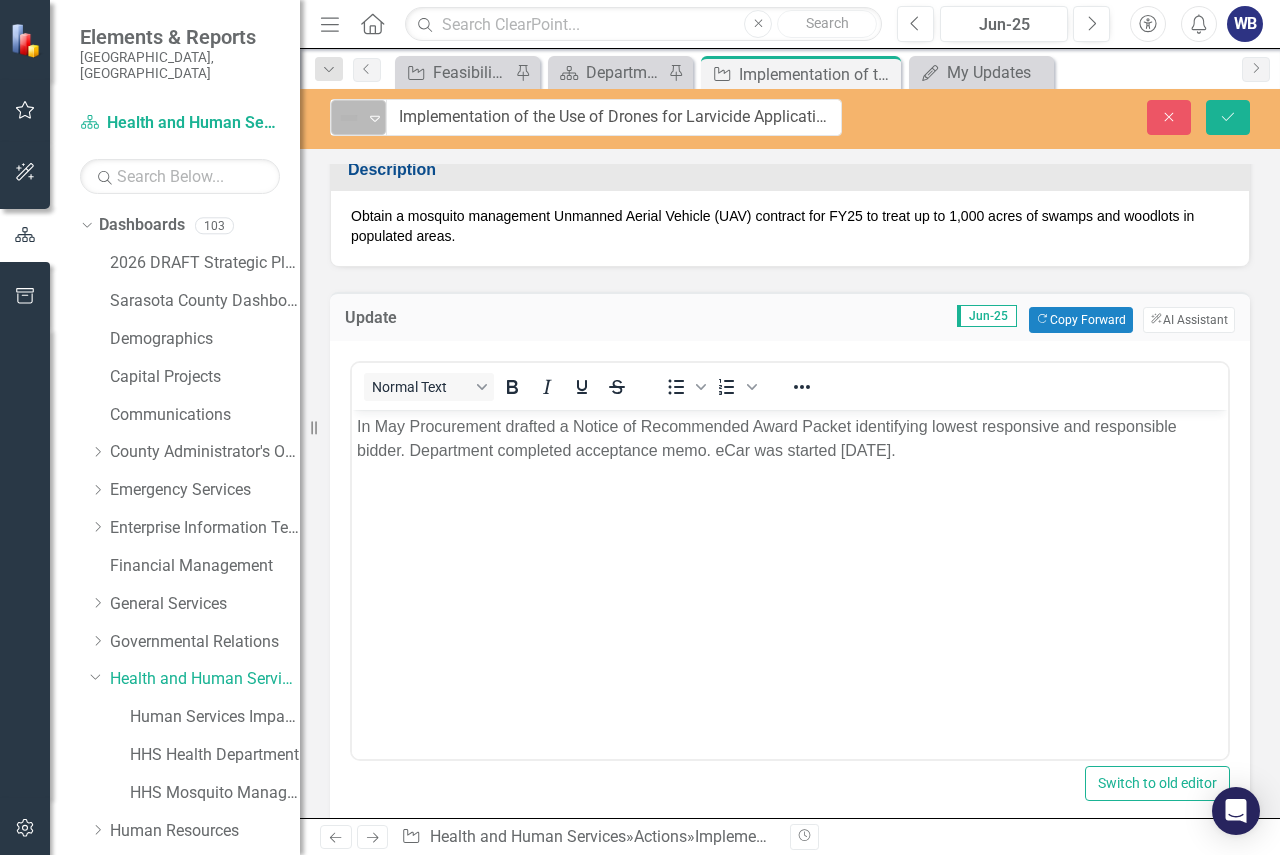 click at bounding box center (349, 118) 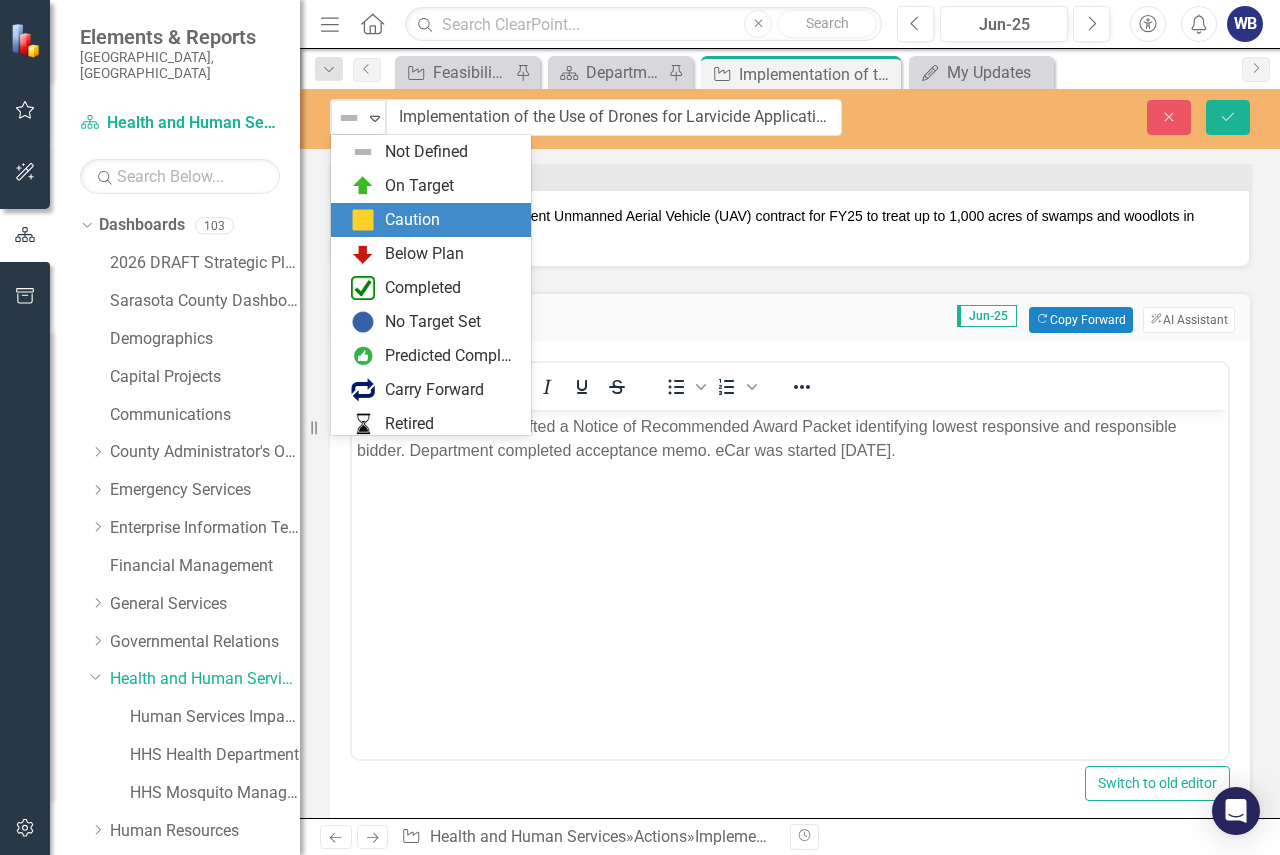 click on "Caution" at bounding box center [412, 220] 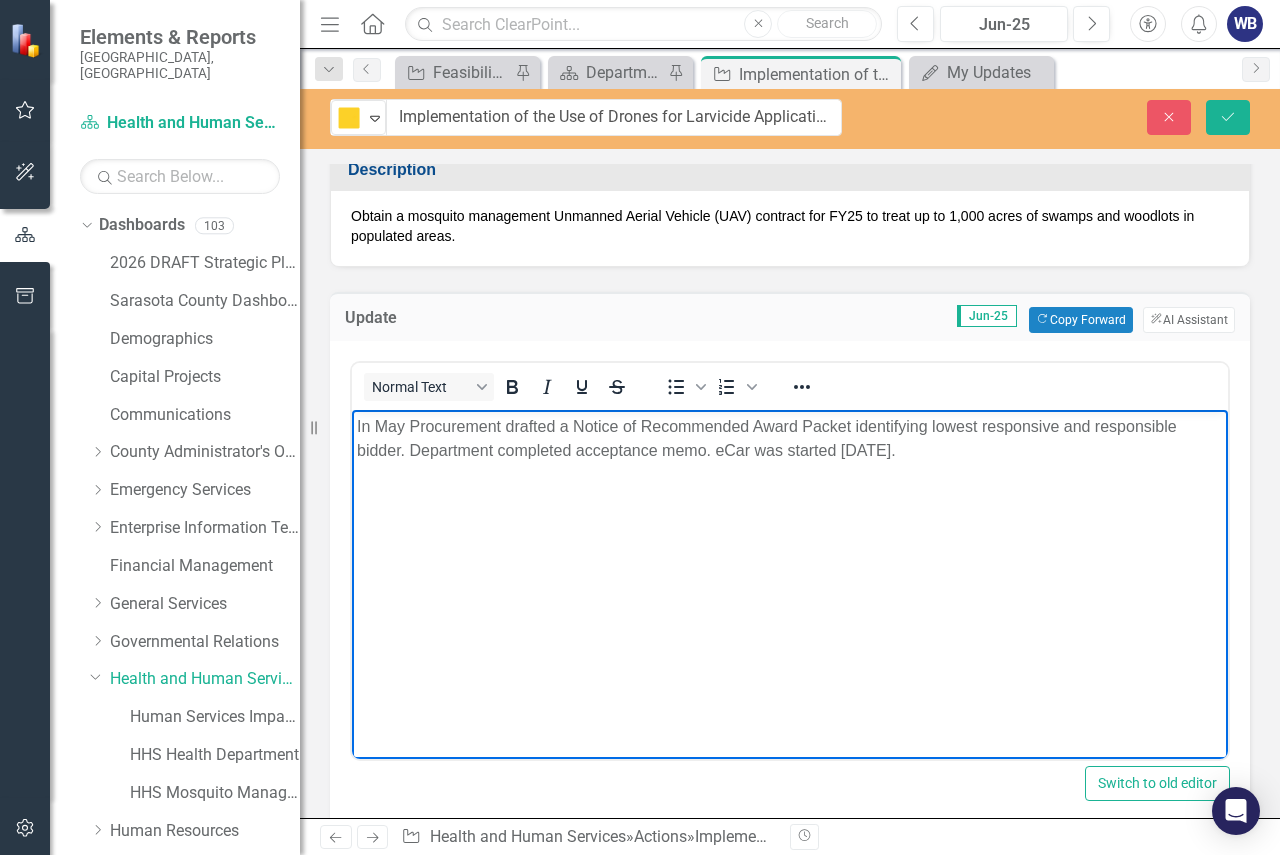 click on "In May Procurement drafted a Notice of Recommended Award Packet identifying lowest responsive and responsible bidder. Department completed acceptance memo. eCar was started [DATE]." at bounding box center (790, 438) 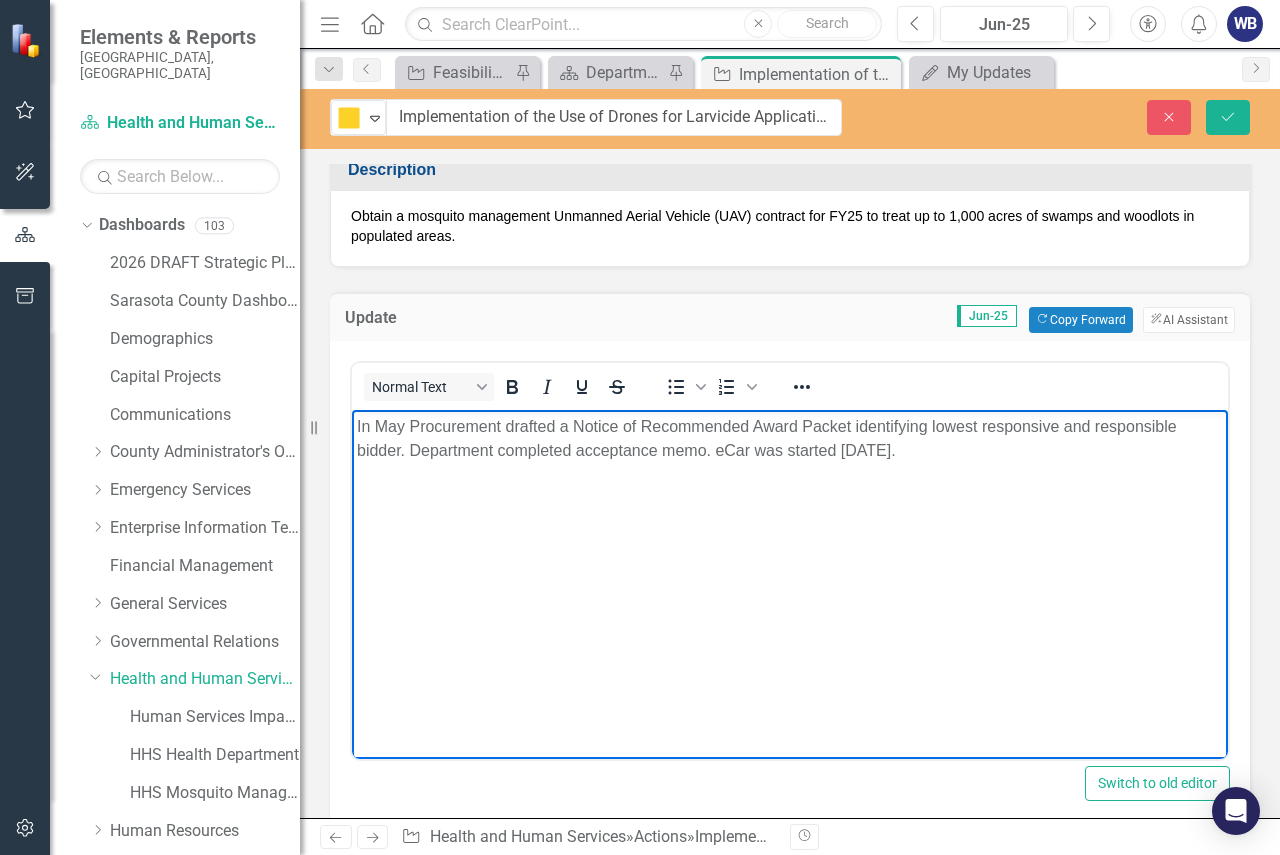 click on "In May Procurement drafted a Notice of Recommended Award Packet identifying lowest responsive and responsible bidder. Department completed acceptance memo. eCar was started [DATE]." at bounding box center (790, 438) 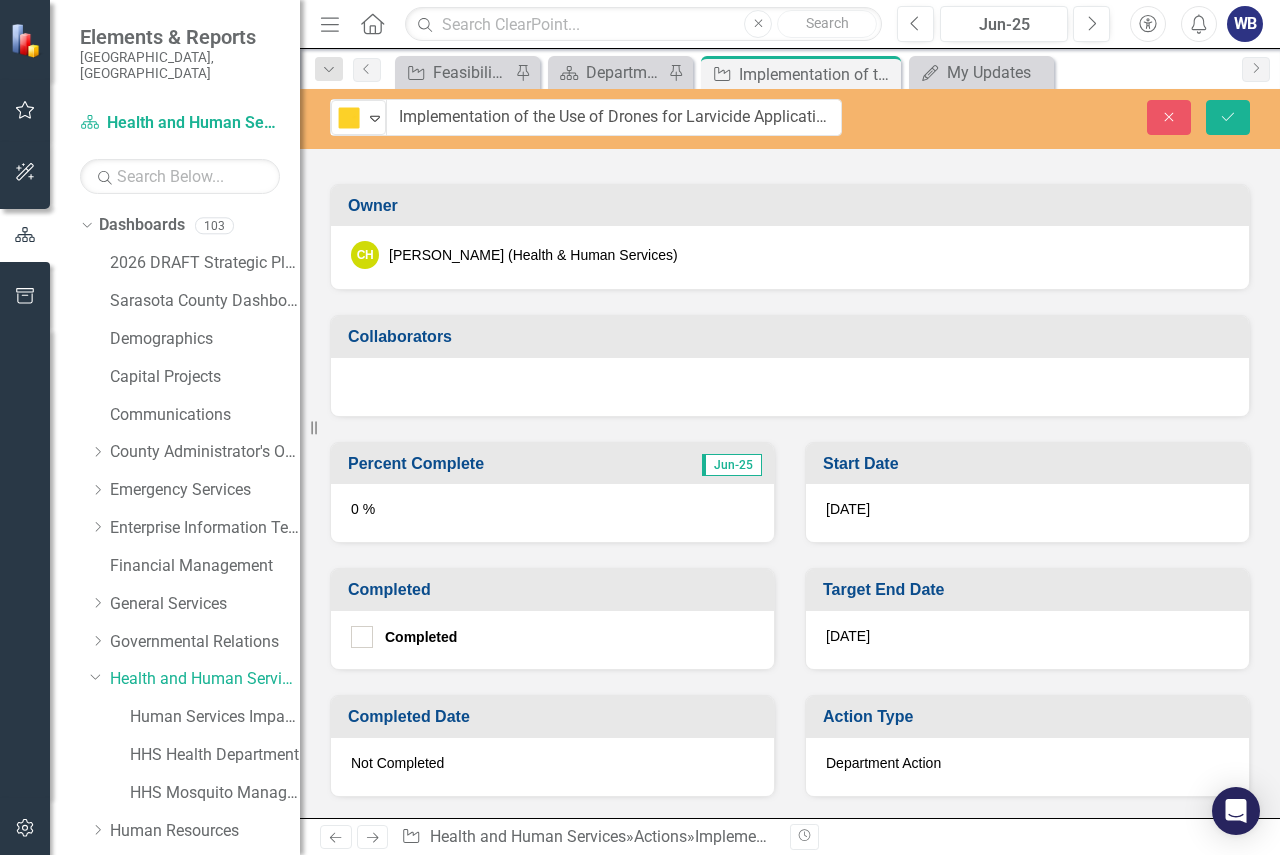scroll, scrollTop: 1000, scrollLeft: 0, axis: vertical 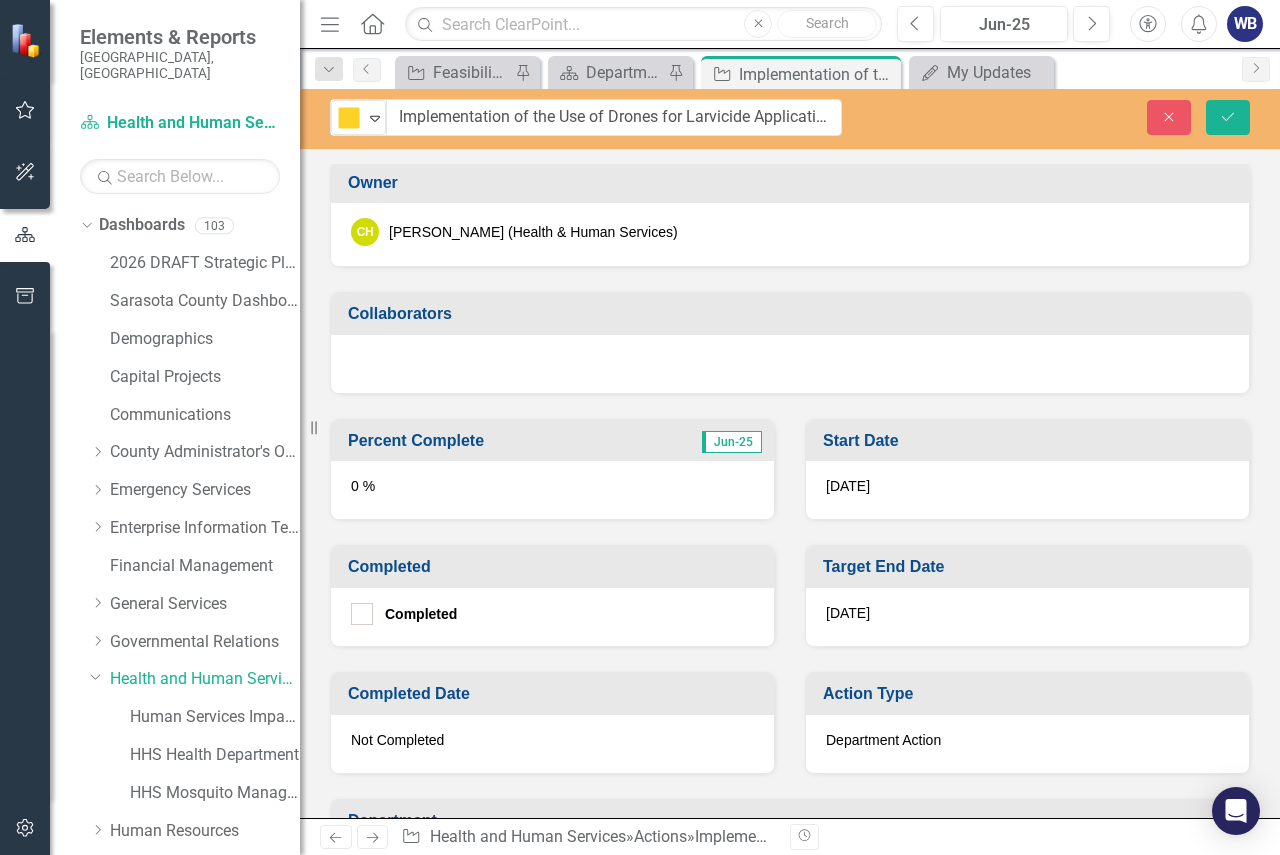 click on "0 %" at bounding box center [552, 490] 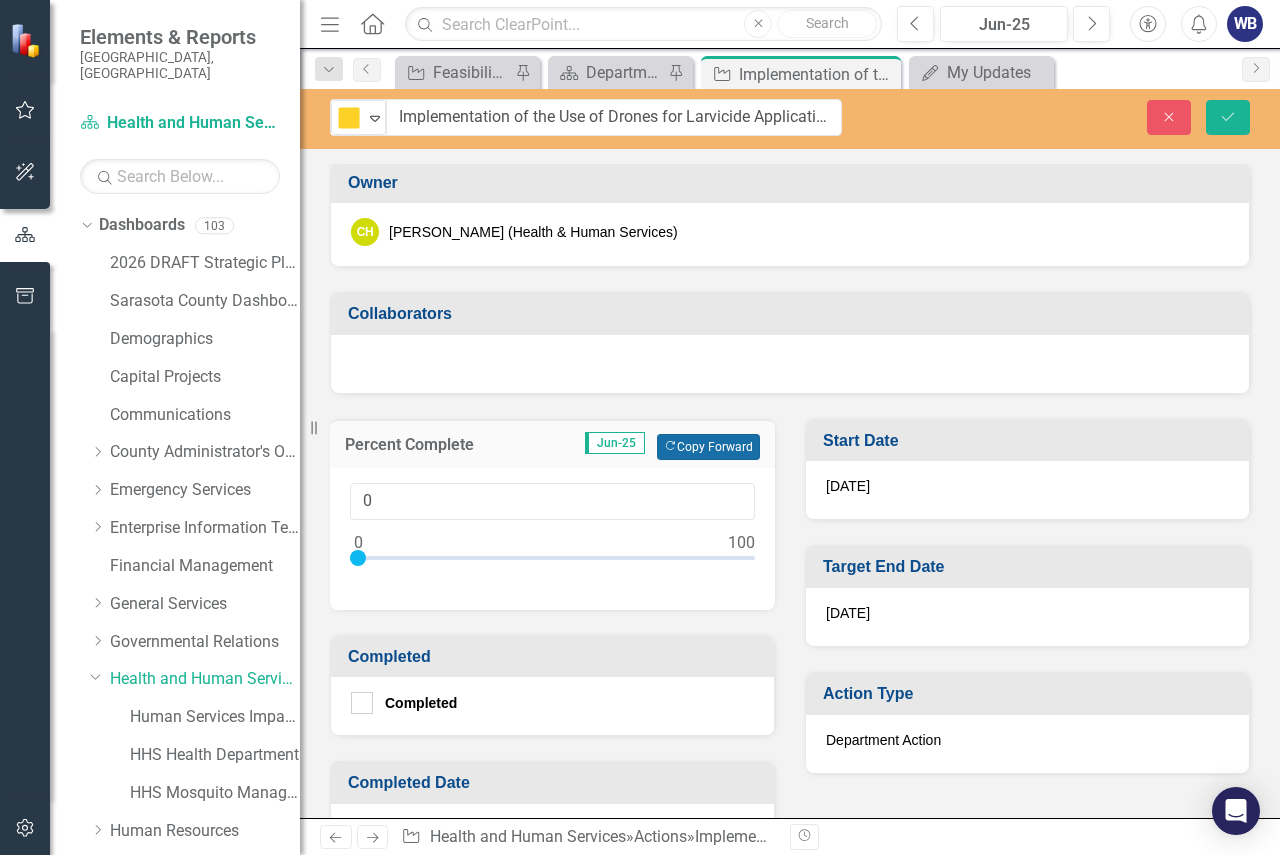 click on "Copy Forward  Copy Forward" at bounding box center [708, 447] 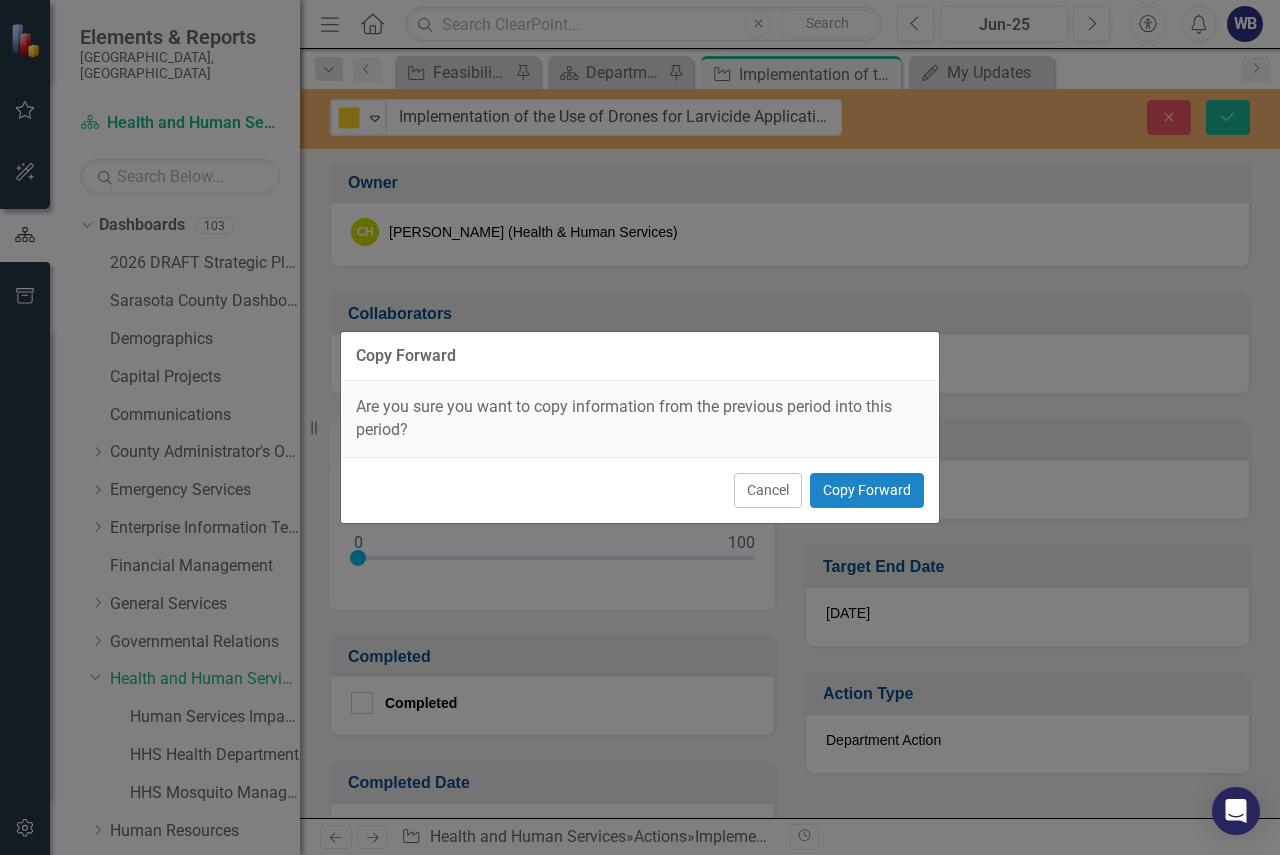 click on "Cancel Copy Forward" at bounding box center [640, 490] 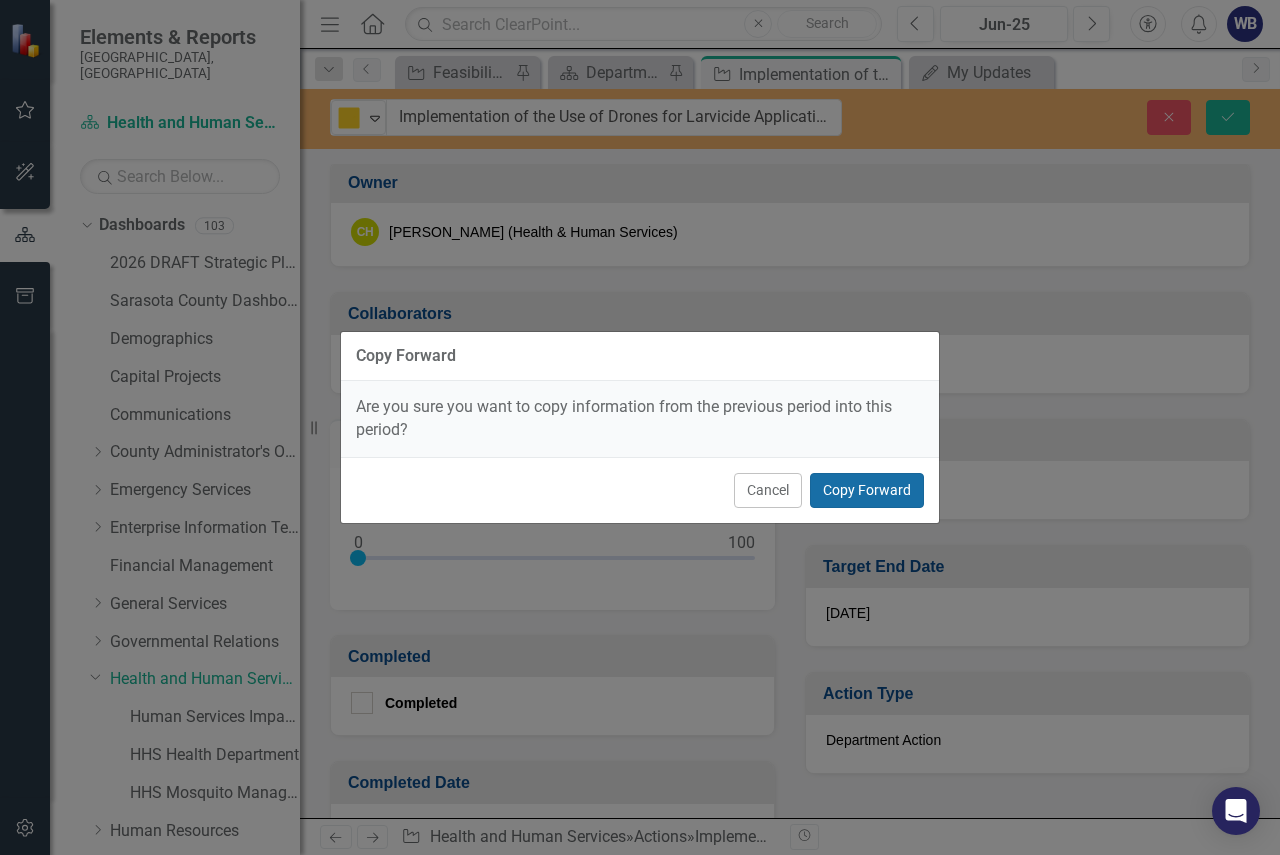 click on "Copy Forward" at bounding box center [867, 490] 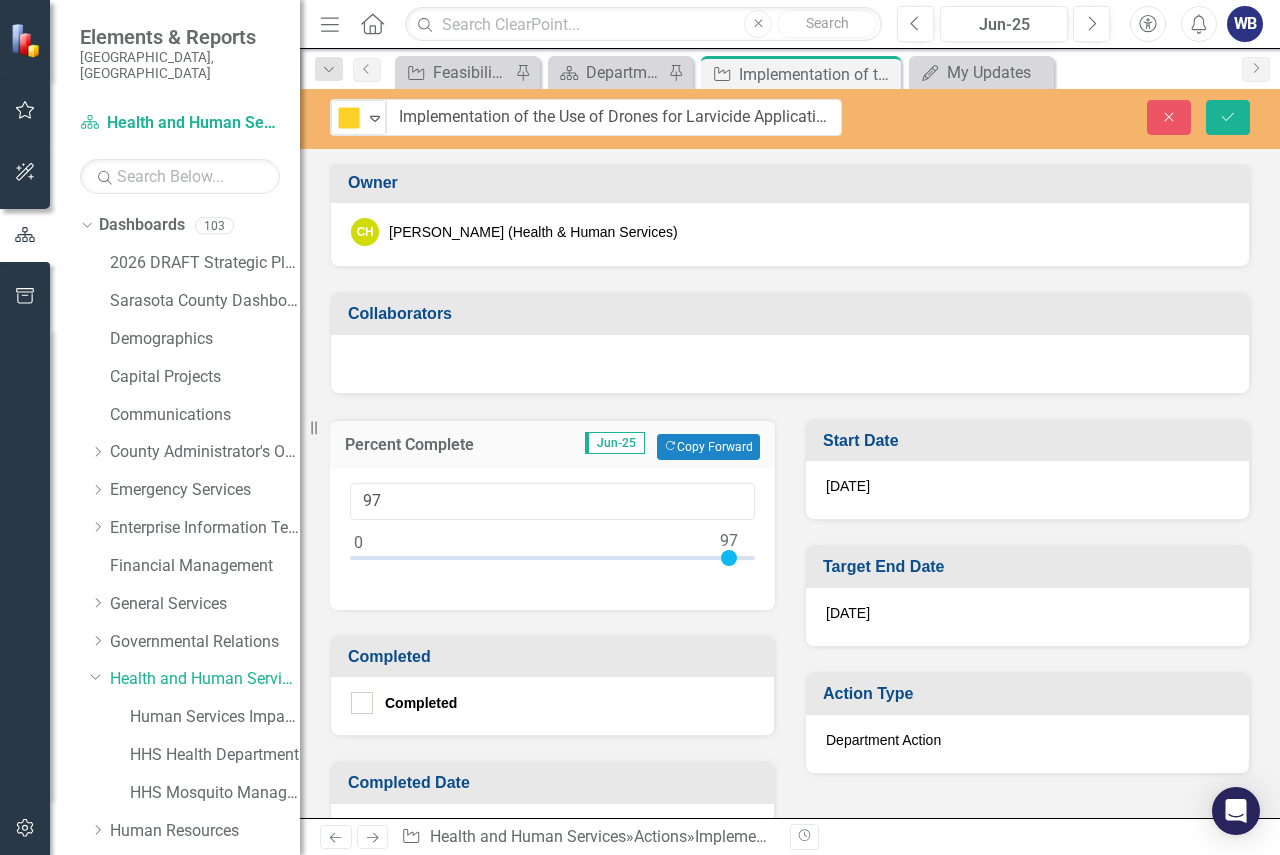 type on "98" 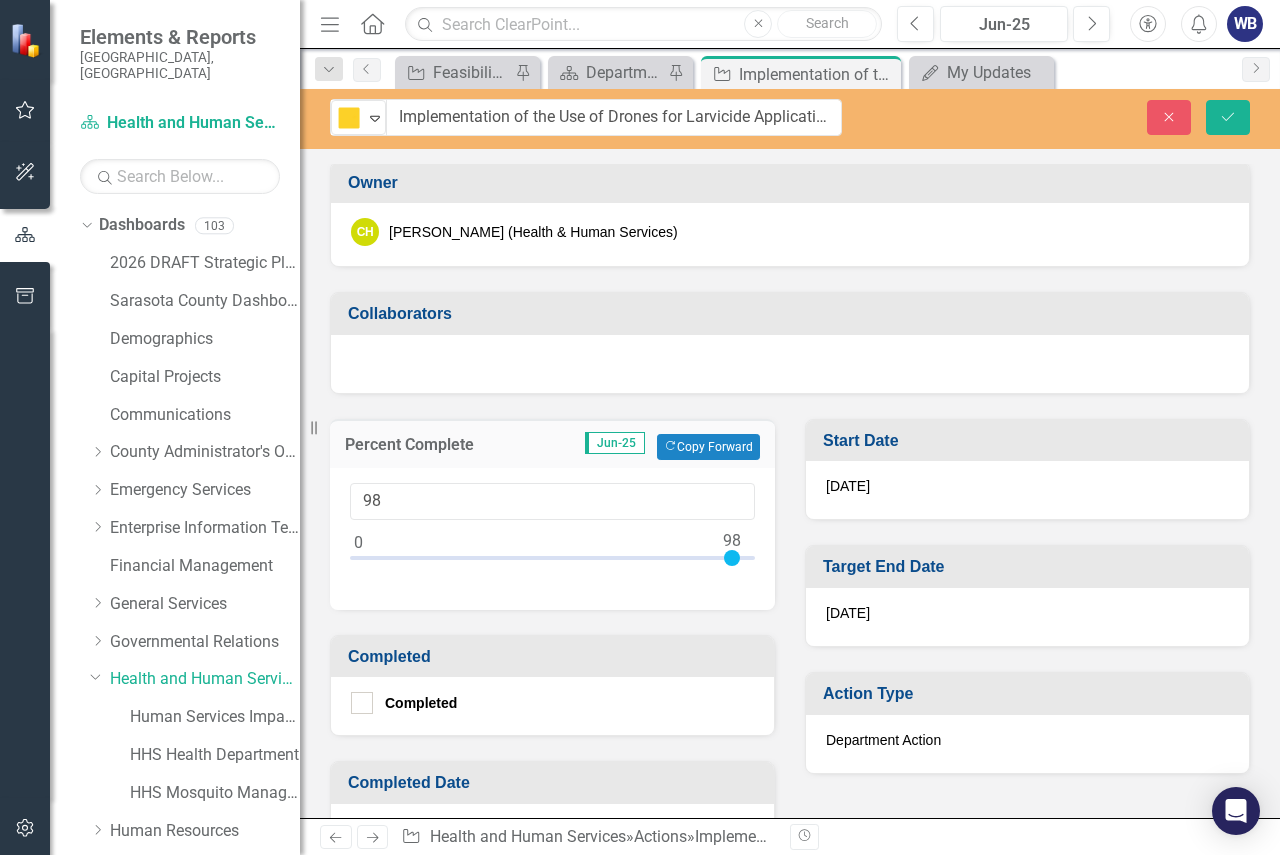 drag, startPoint x: 355, startPoint y: 555, endPoint x: 729, endPoint y: 571, distance: 374.3421 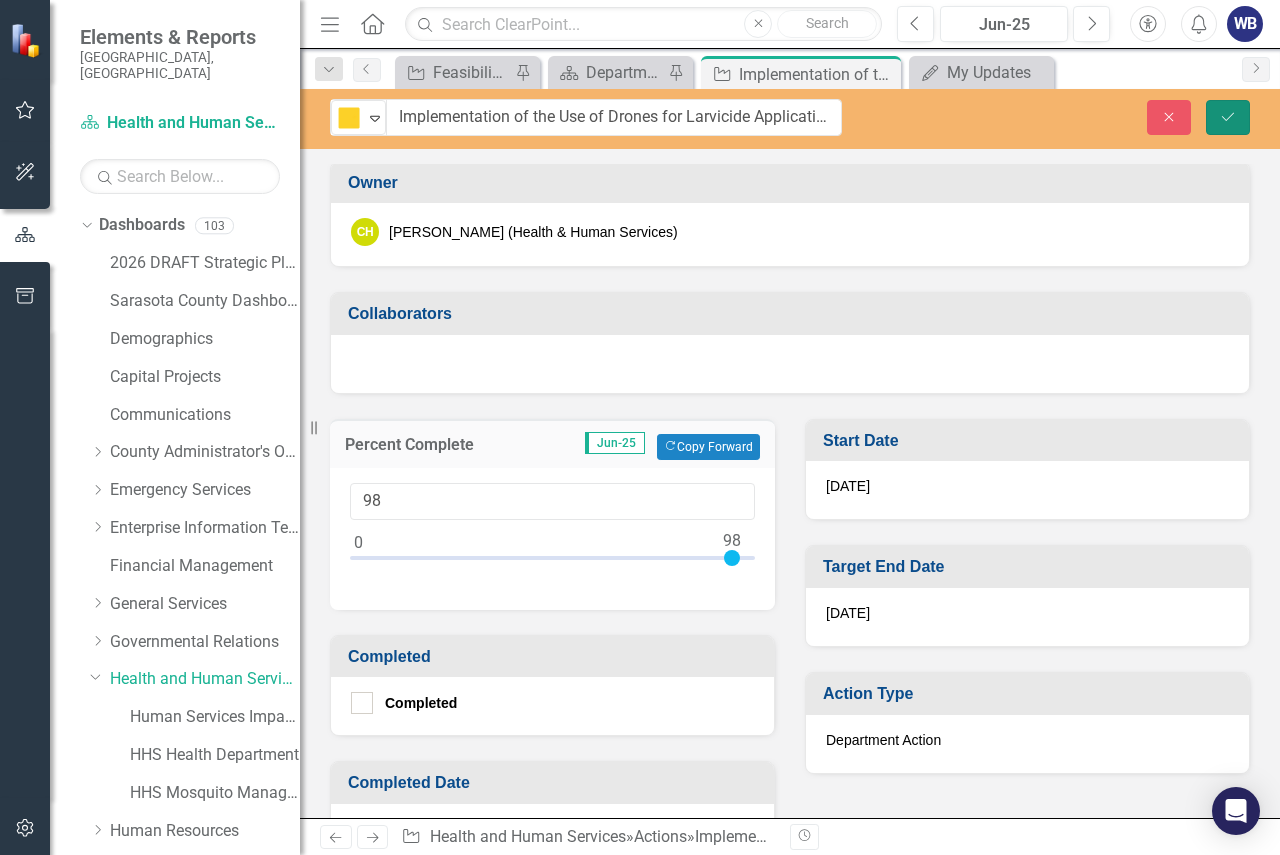 click on "Save" 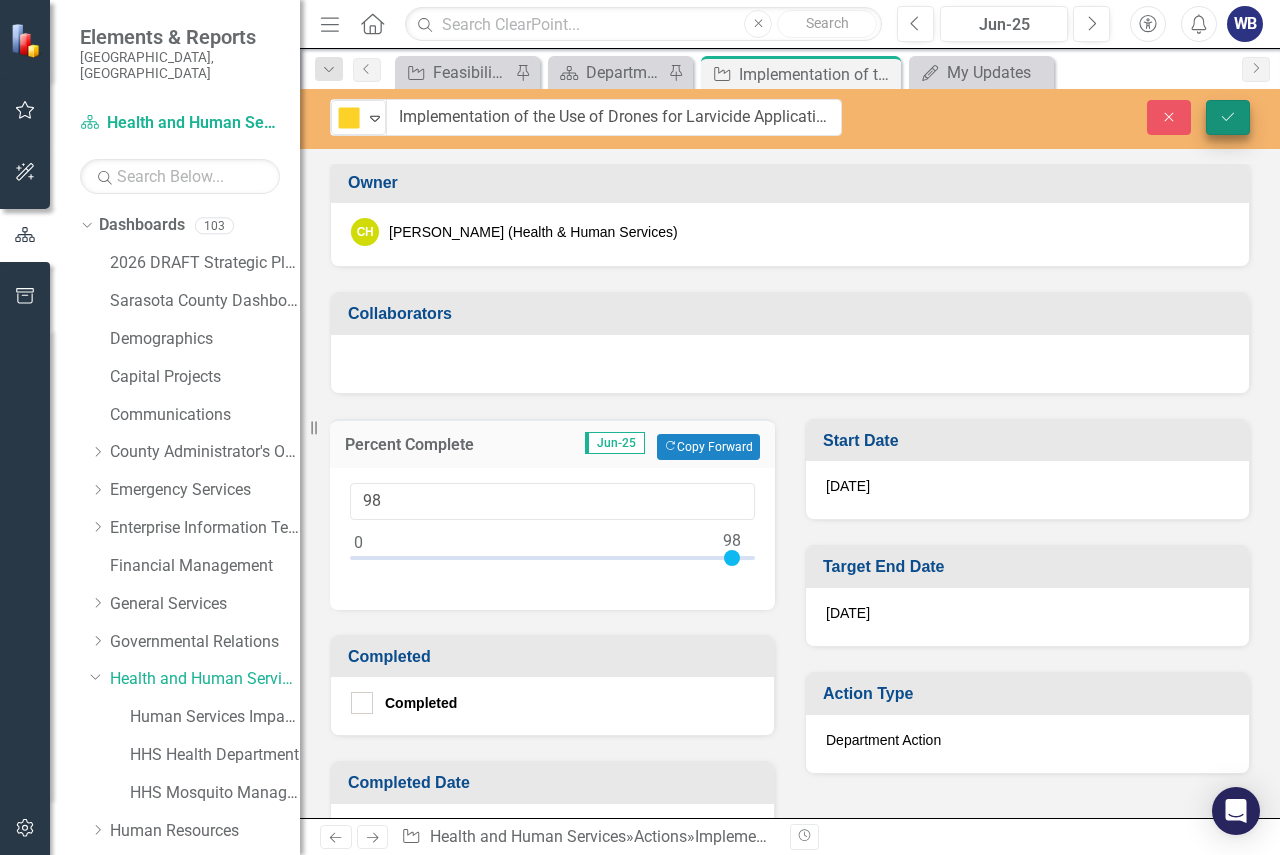 scroll, scrollTop: 594, scrollLeft: 0, axis: vertical 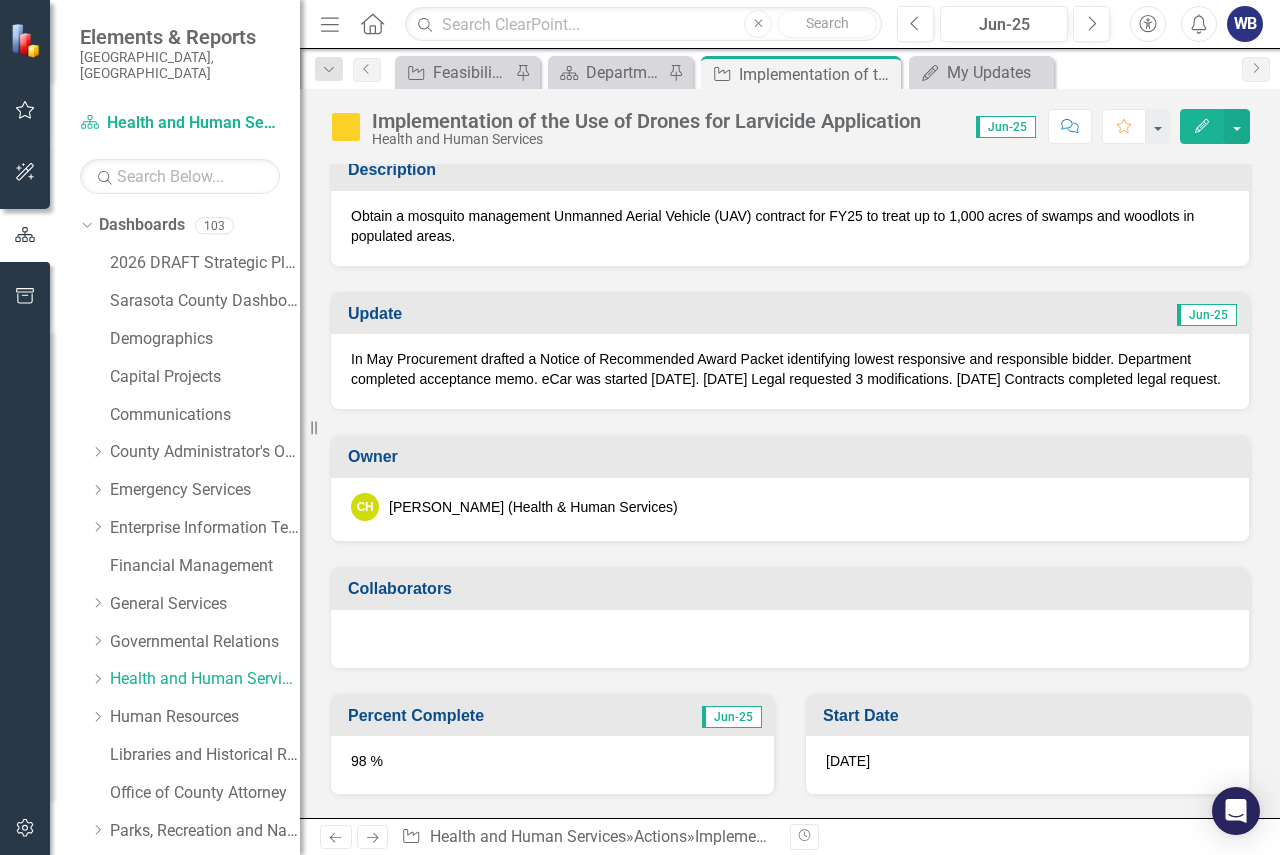 click at bounding box center (790, 639) 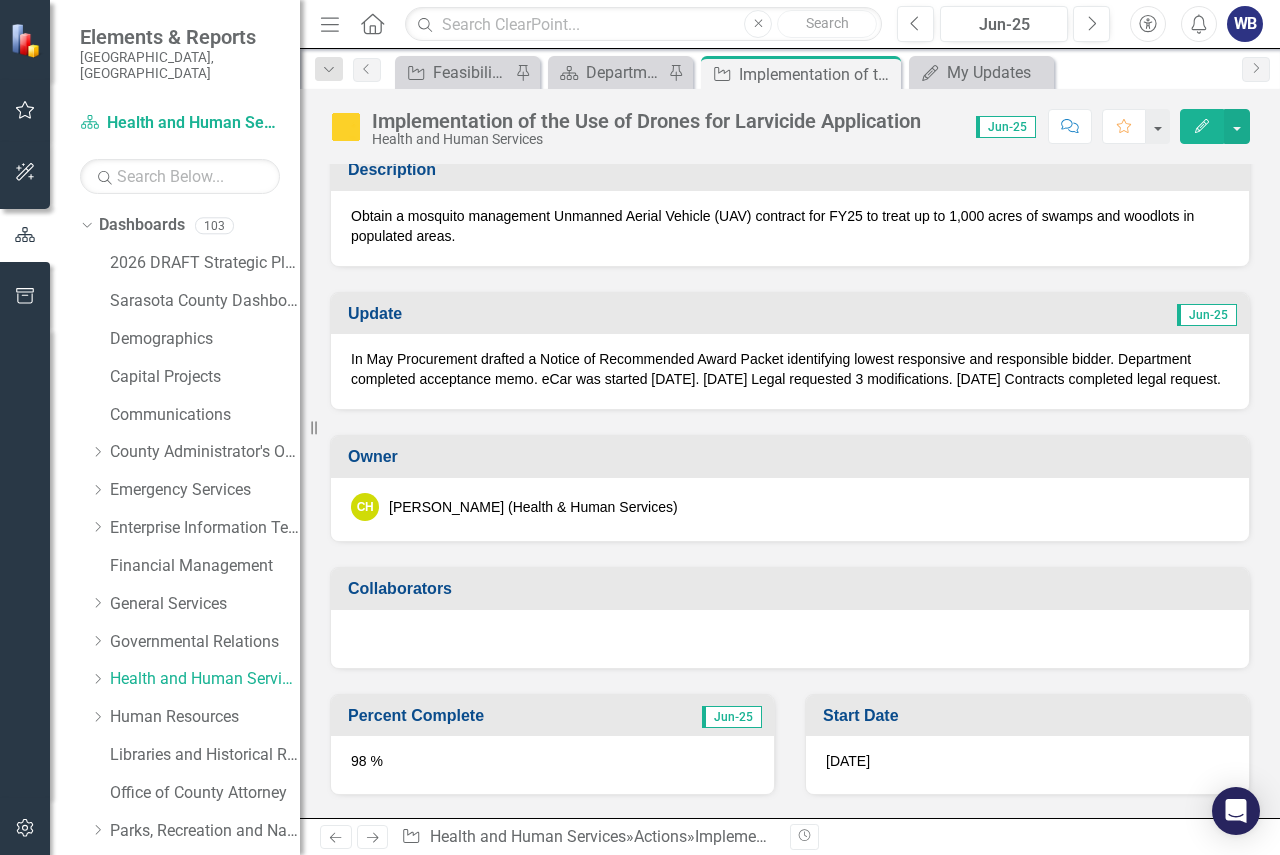 click on "WB" at bounding box center (1245, 24) 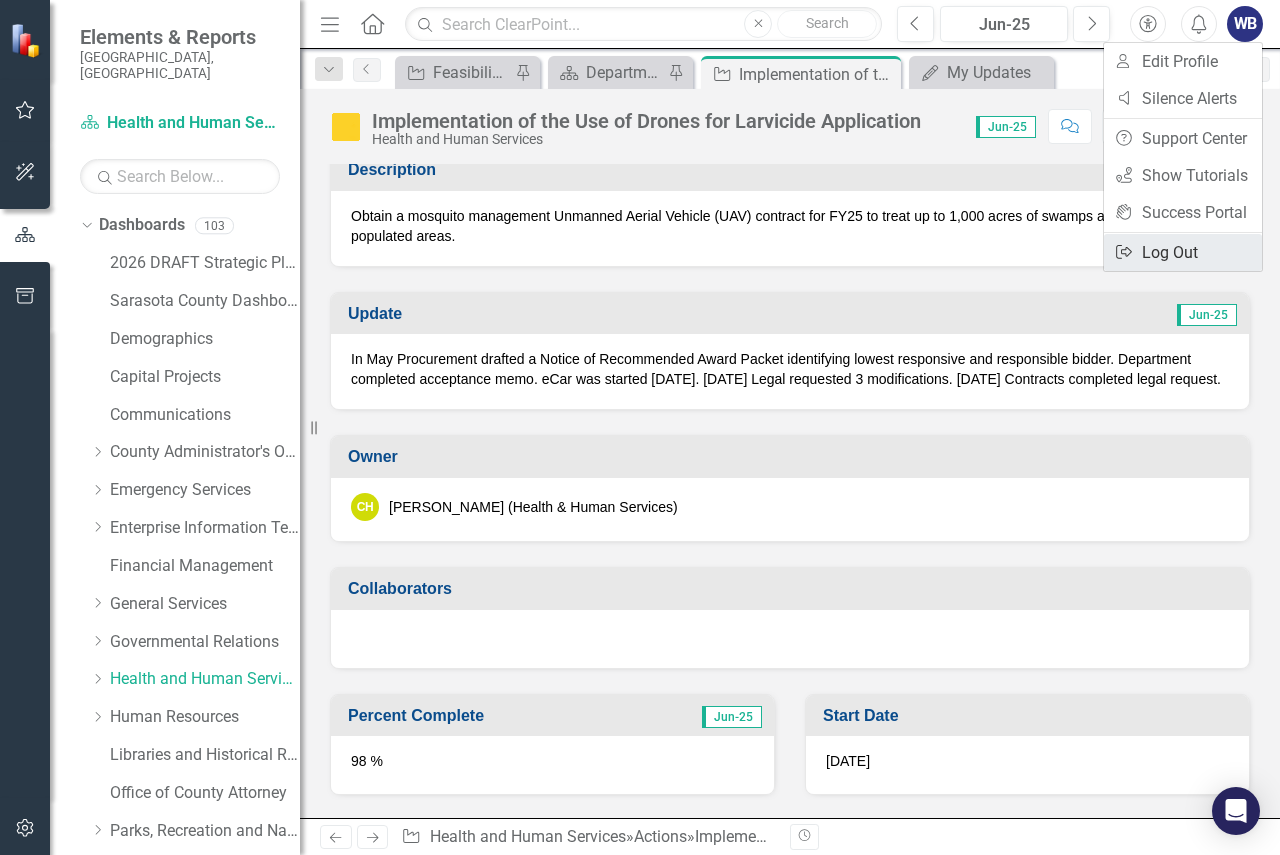 click on "Logout Log Out" at bounding box center [1183, 252] 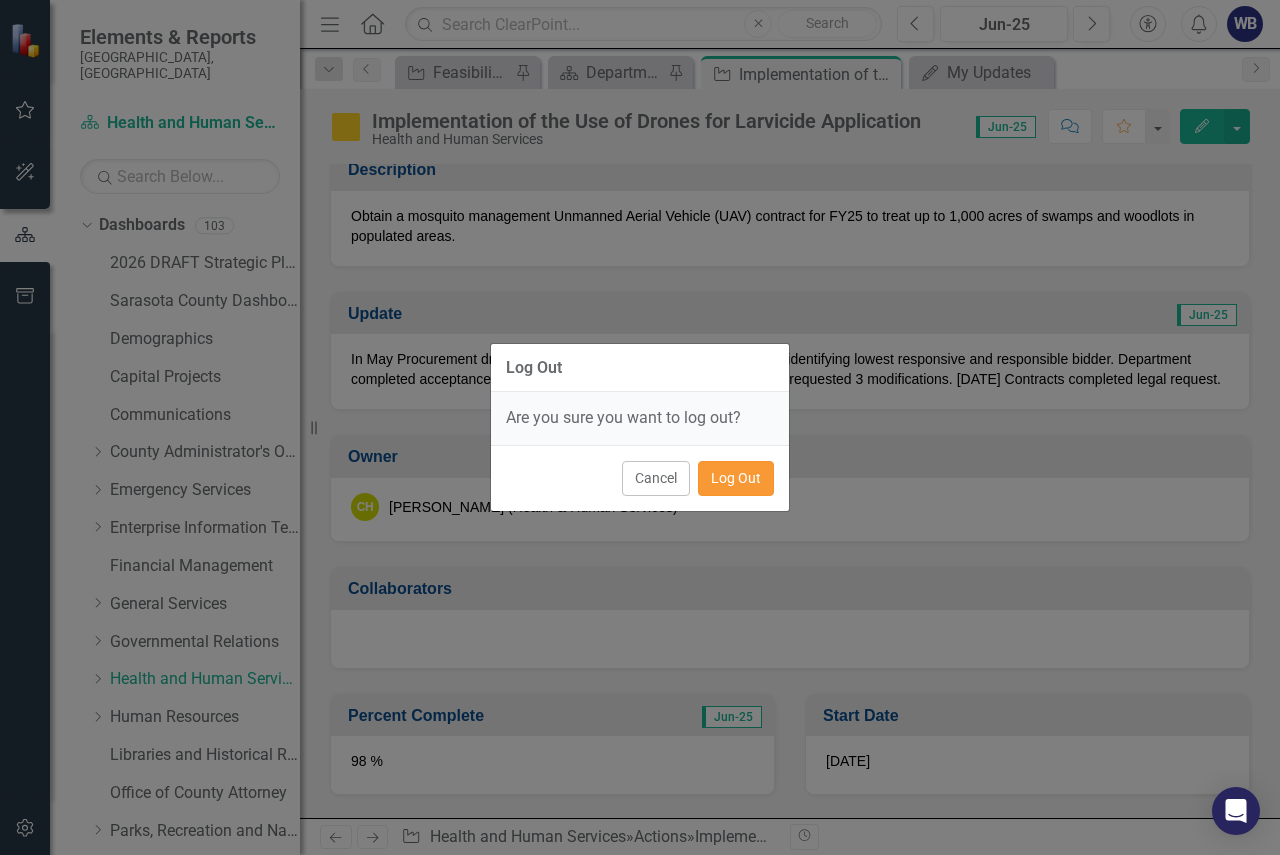 click on "Log Out" at bounding box center (736, 478) 